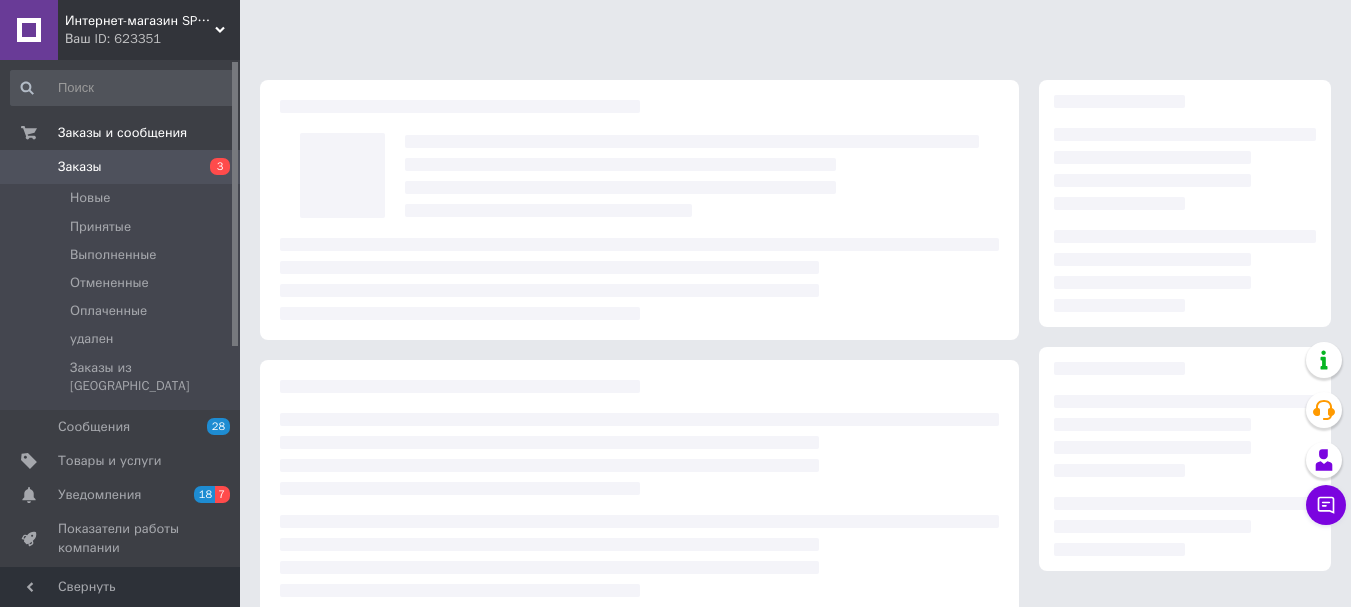scroll, scrollTop: 0, scrollLeft: 0, axis: both 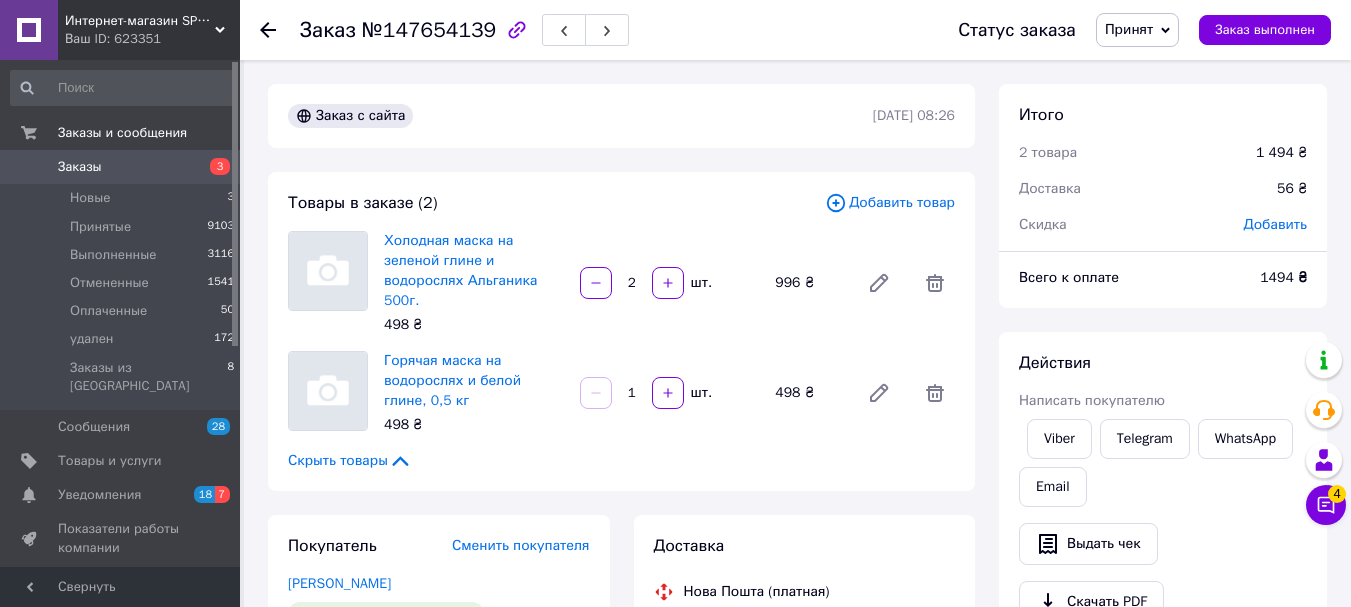 click on "Заказы" at bounding box center (80, 167) 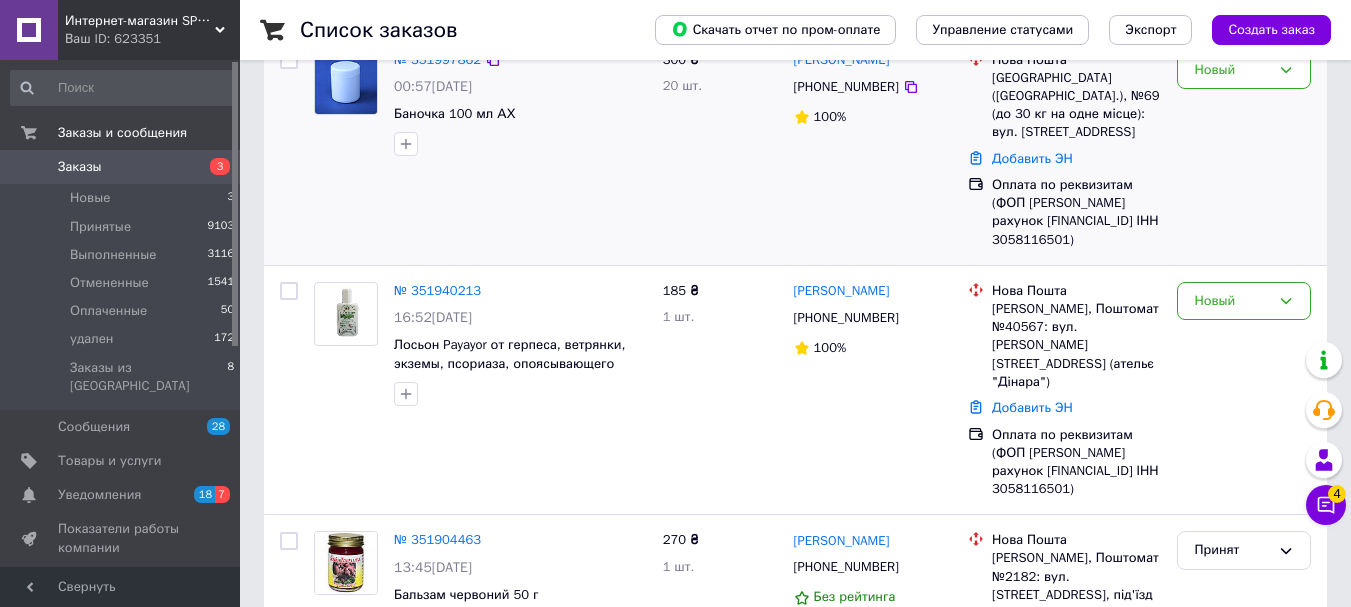 scroll, scrollTop: 200, scrollLeft: 0, axis: vertical 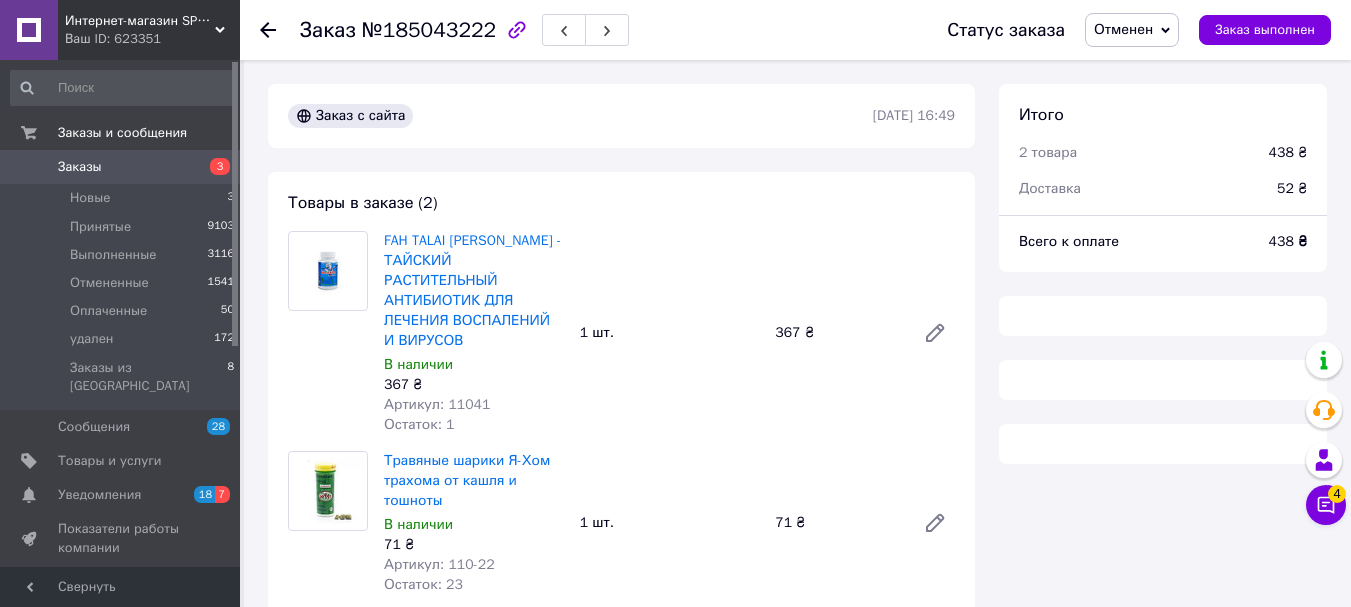 click on "Заказы" at bounding box center [121, 167] 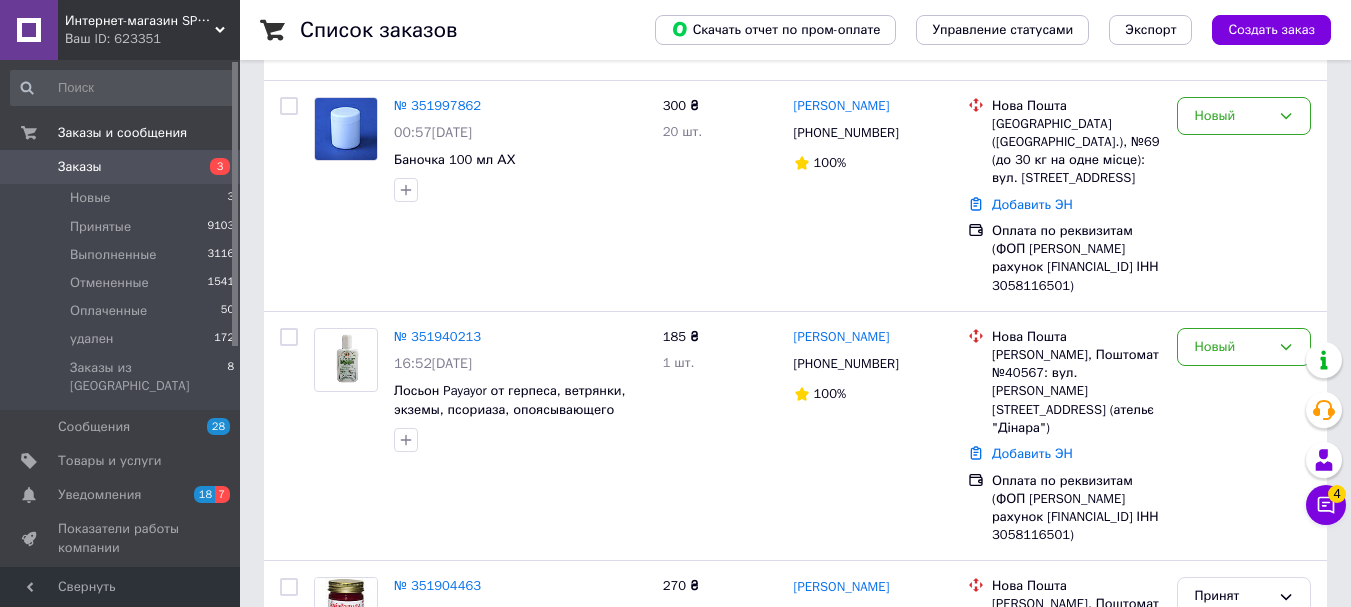 scroll, scrollTop: 100, scrollLeft: 0, axis: vertical 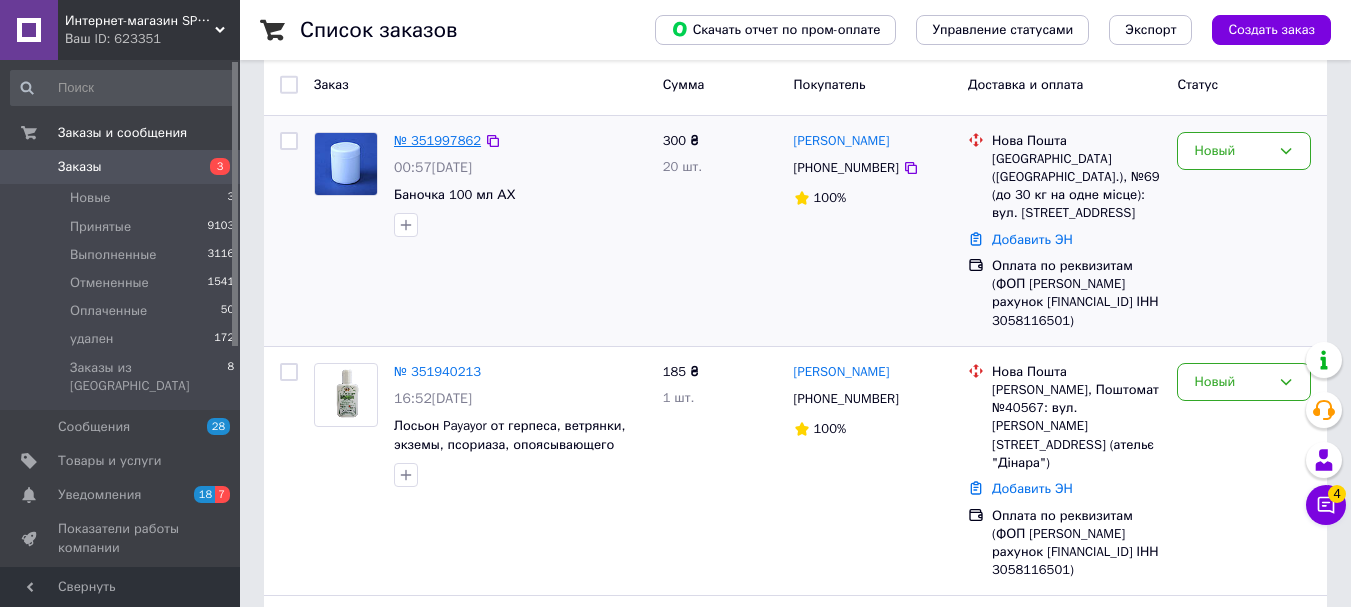 click on "№ 351997862" at bounding box center [437, 140] 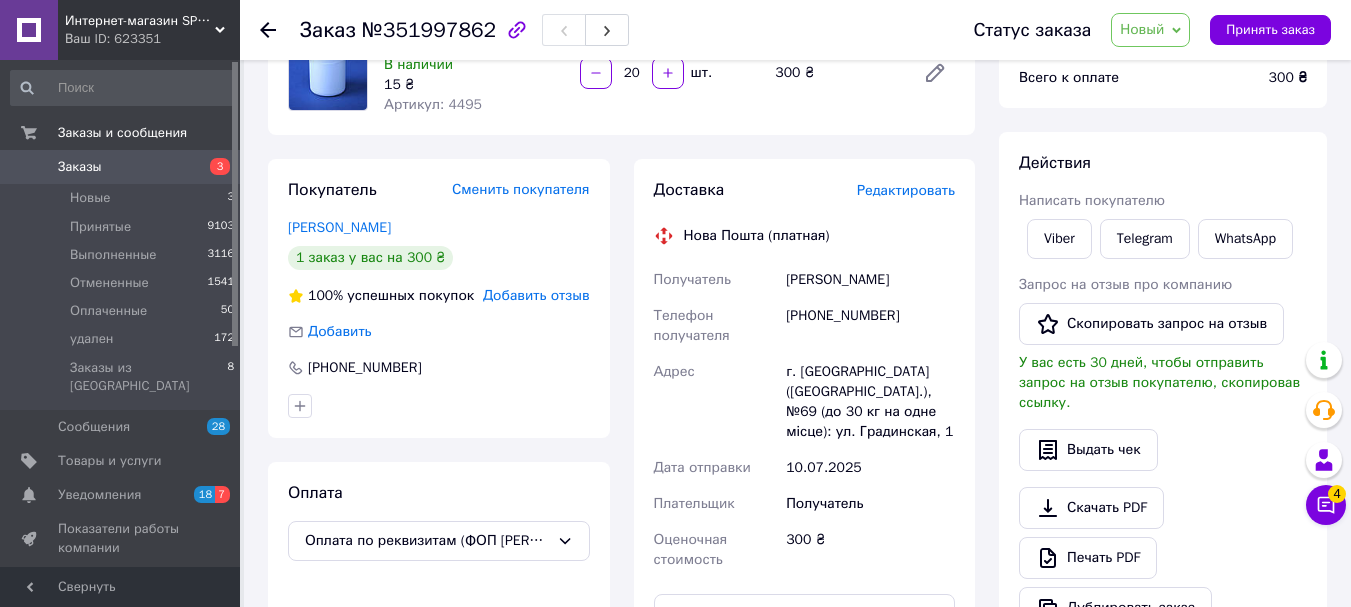 scroll, scrollTop: 100, scrollLeft: 0, axis: vertical 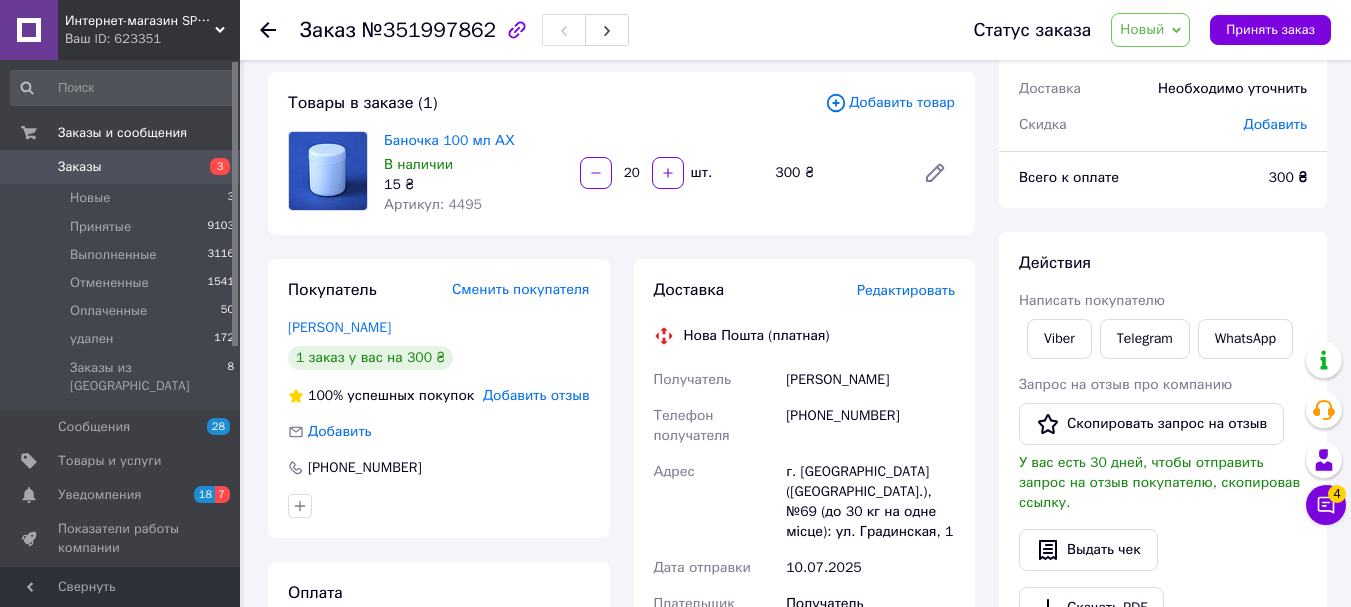 click on "Новый" at bounding box center (1150, 30) 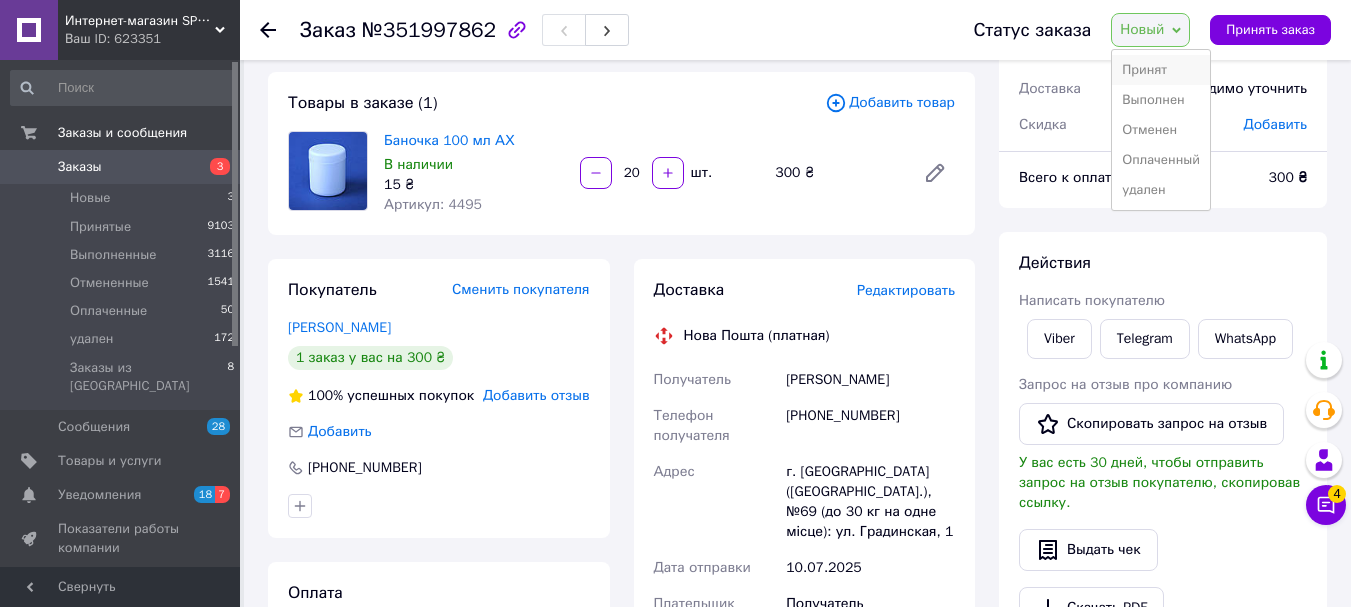 click on "Принят" at bounding box center [1161, 70] 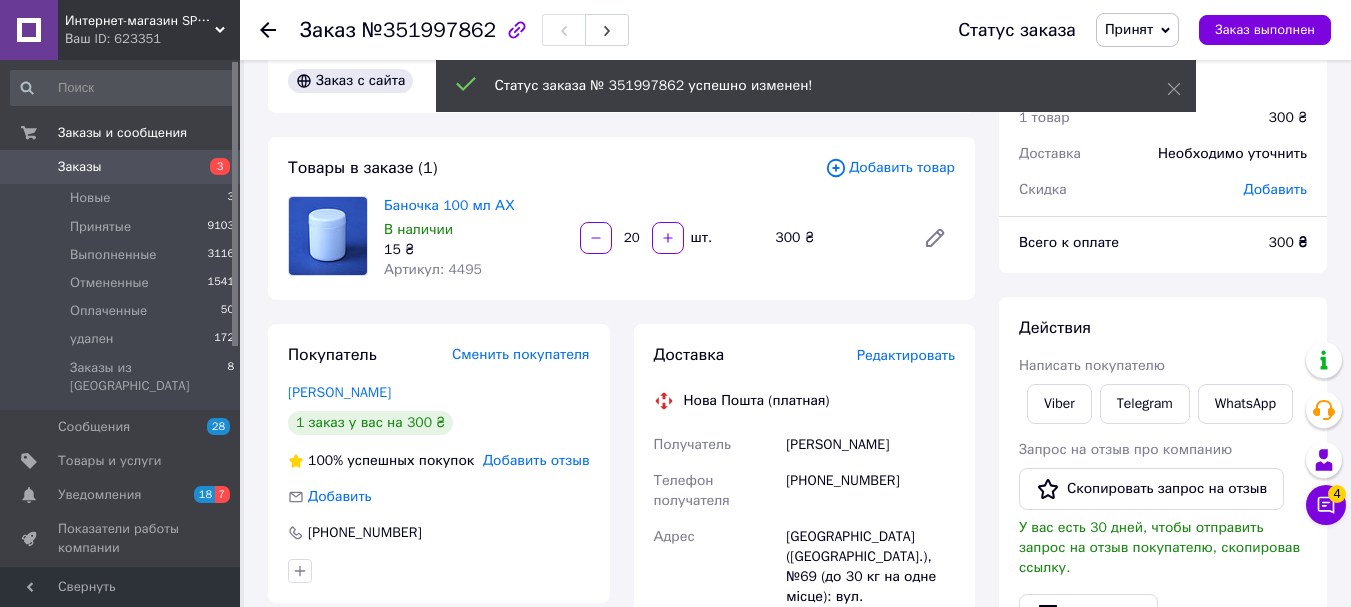 scroll, scrollTop: 0, scrollLeft: 0, axis: both 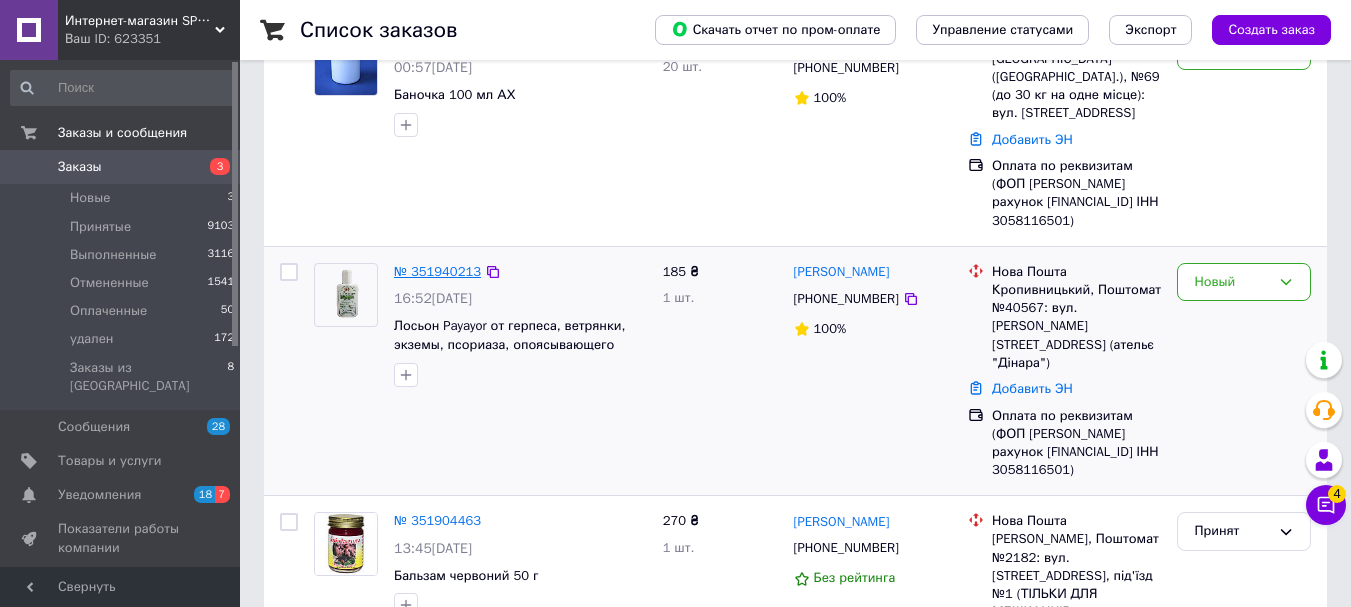 click on "№ 351940213" at bounding box center (437, 271) 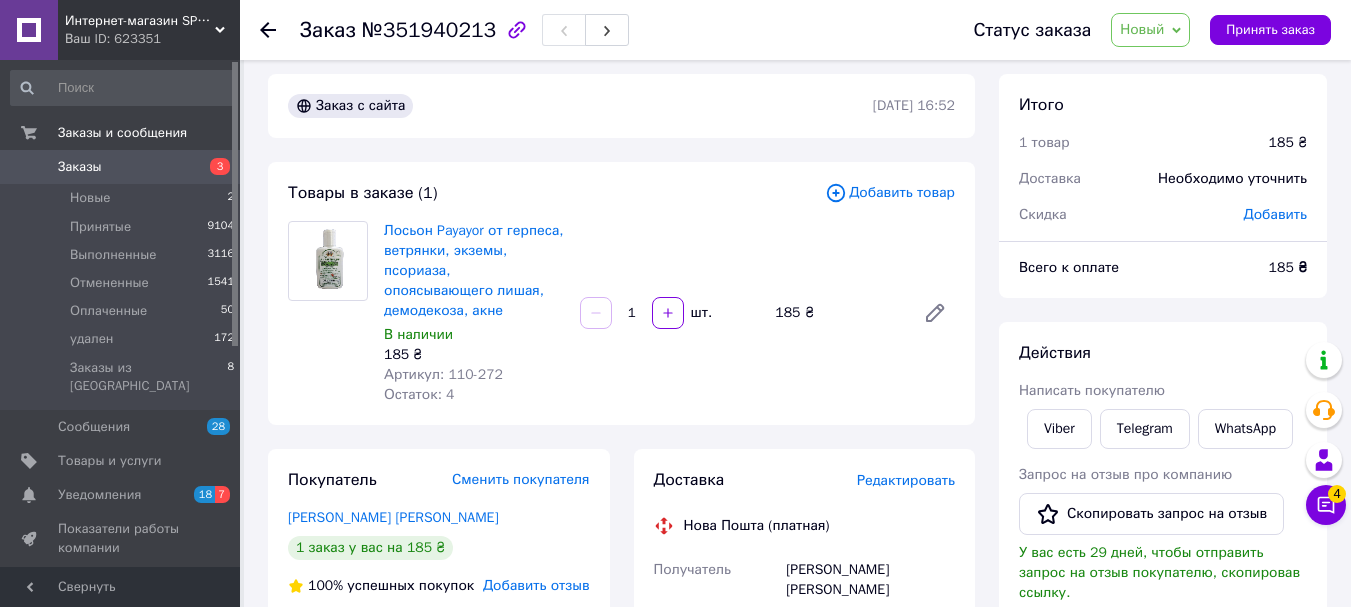 scroll, scrollTop: 0, scrollLeft: 0, axis: both 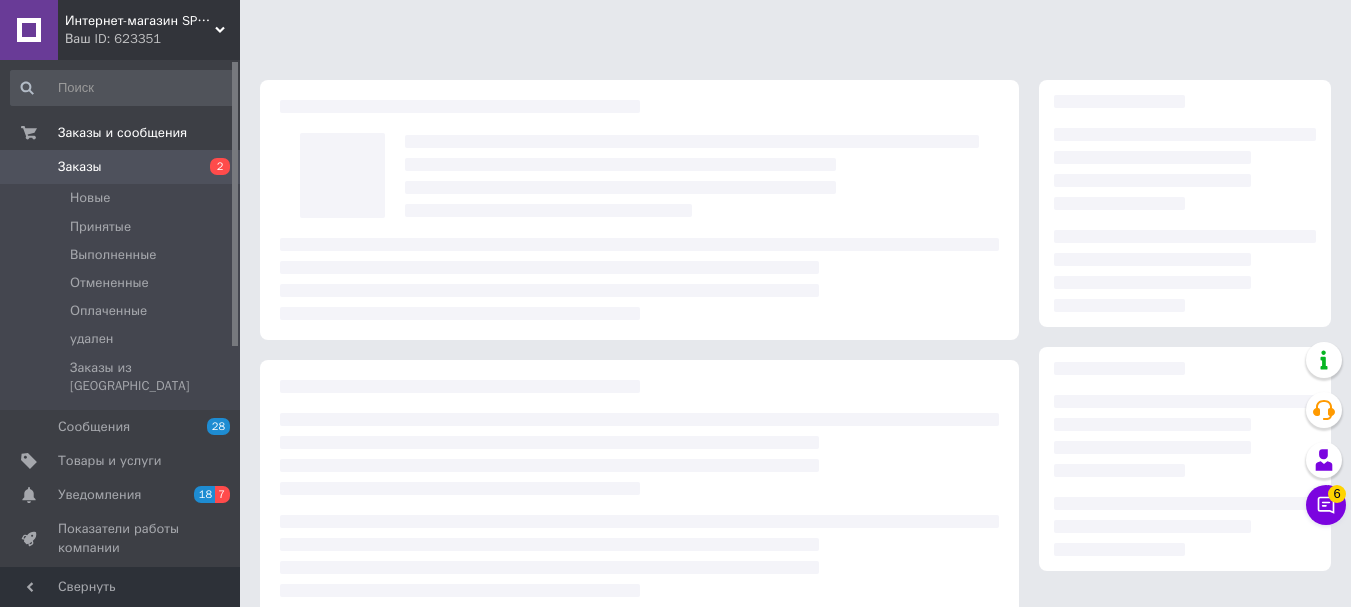 click on "Заказы" at bounding box center (121, 167) 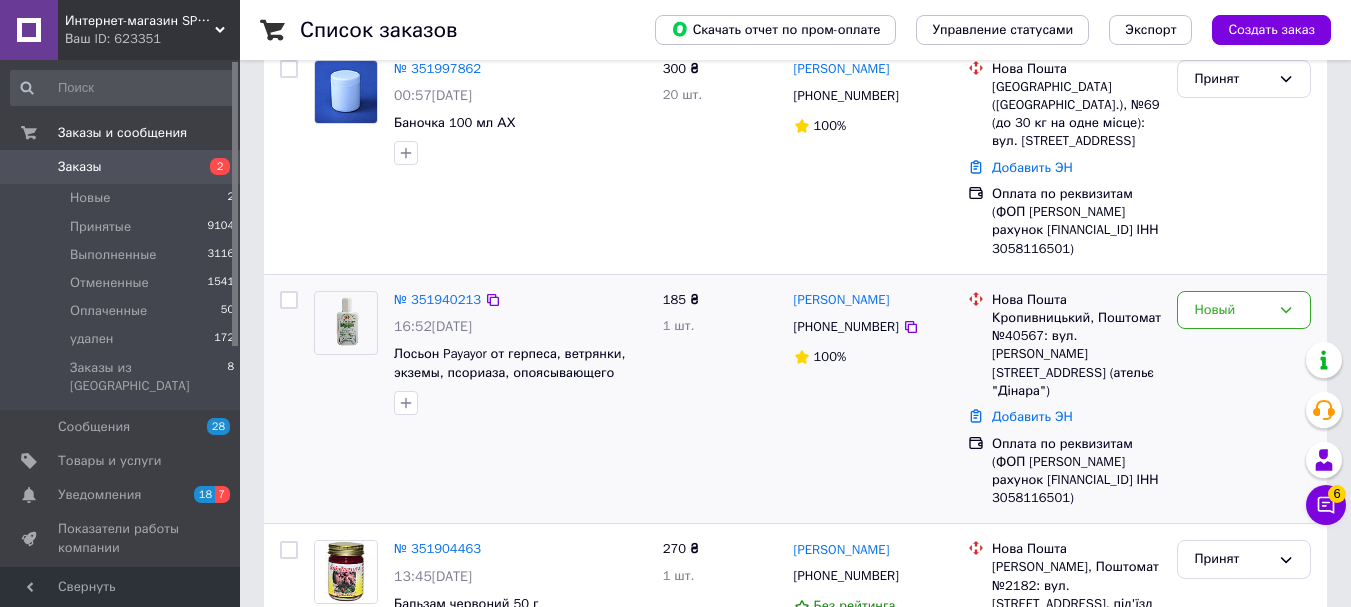 scroll, scrollTop: 200, scrollLeft: 0, axis: vertical 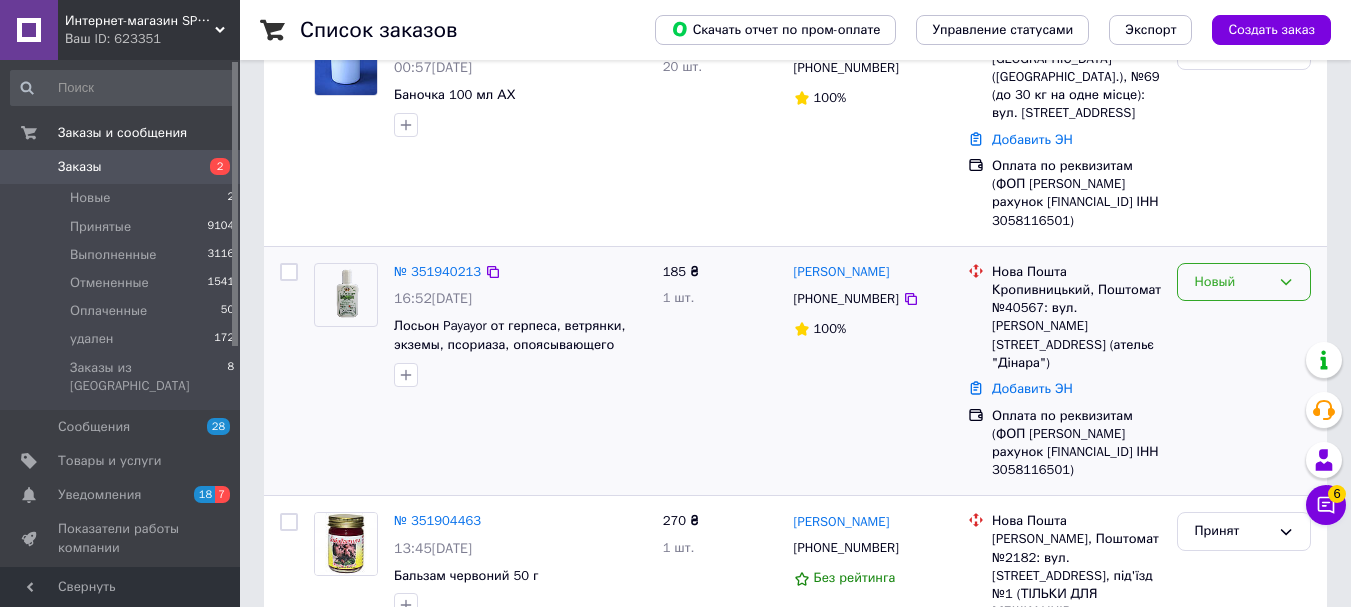 click 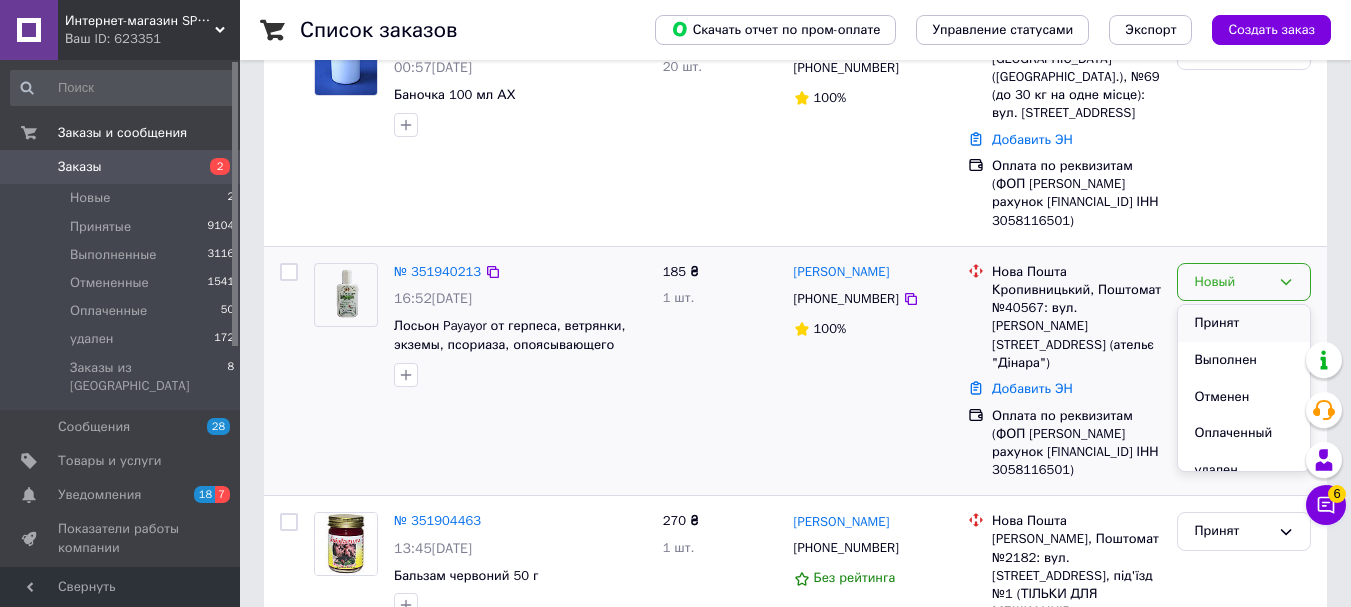 drag, startPoint x: 1215, startPoint y: 300, endPoint x: 810, endPoint y: 341, distance: 407.07 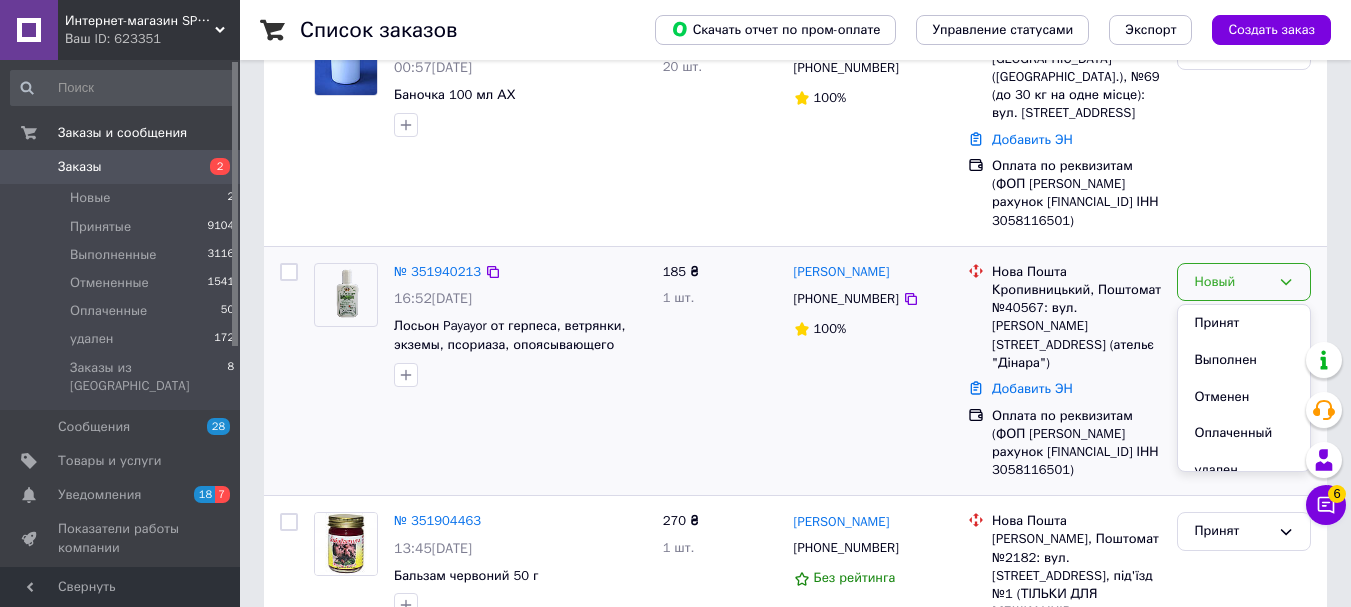 click on "Принят" at bounding box center [1244, 323] 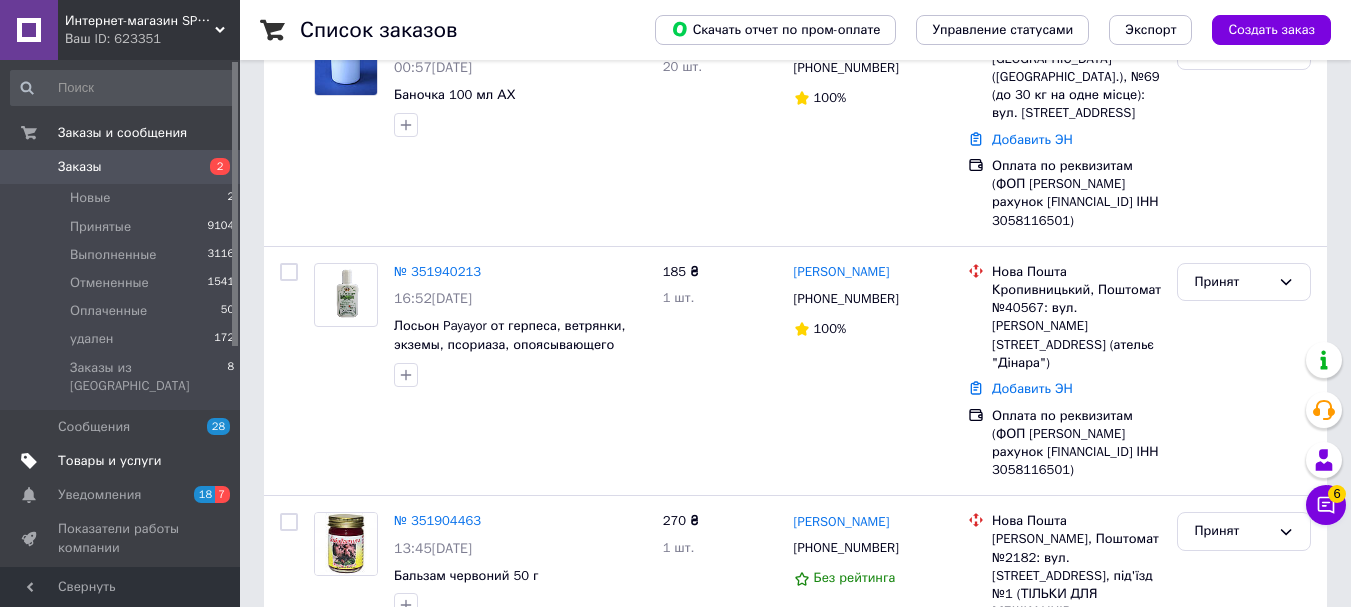 click on "Товары и услуги" at bounding box center [110, 461] 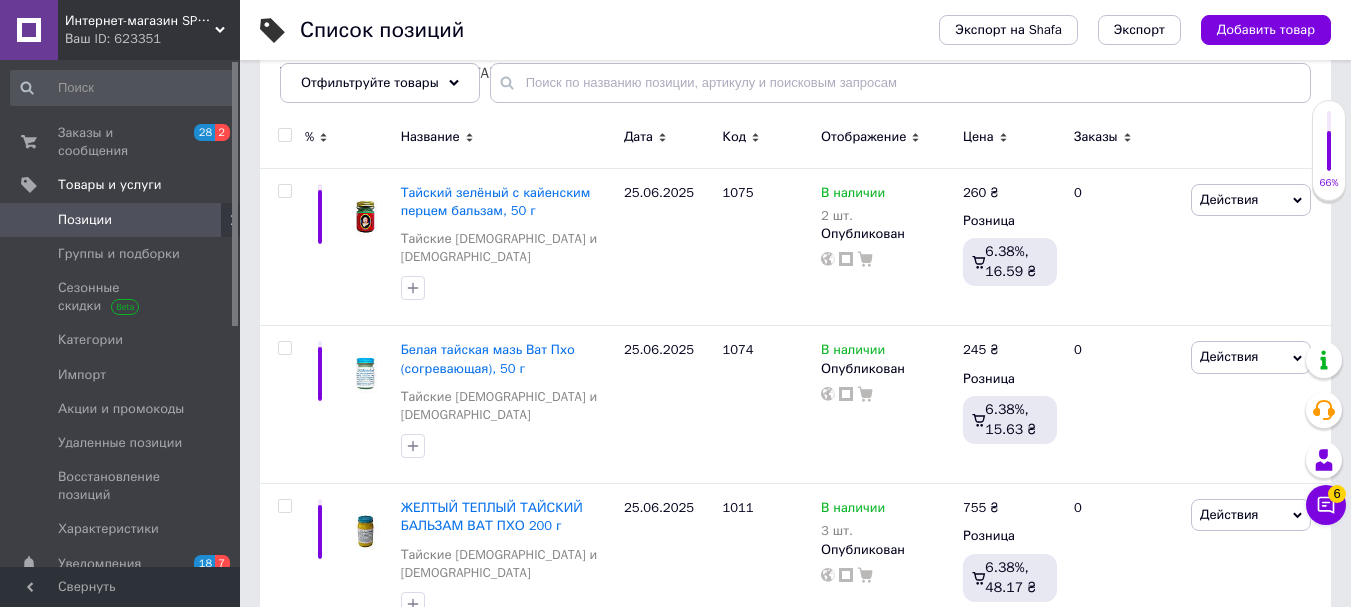 scroll, scrollTop: 300, scrollLeft: 0, axis: vertical 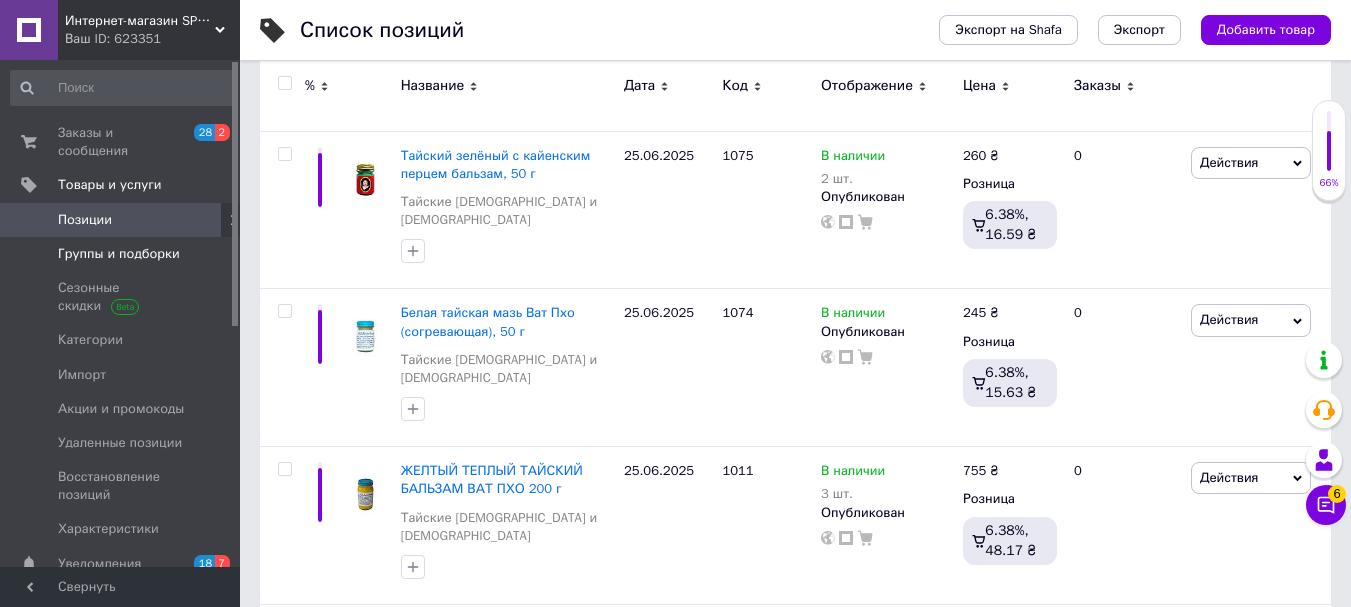 click on "Группы и подборки" at bounding box center (119, 254) 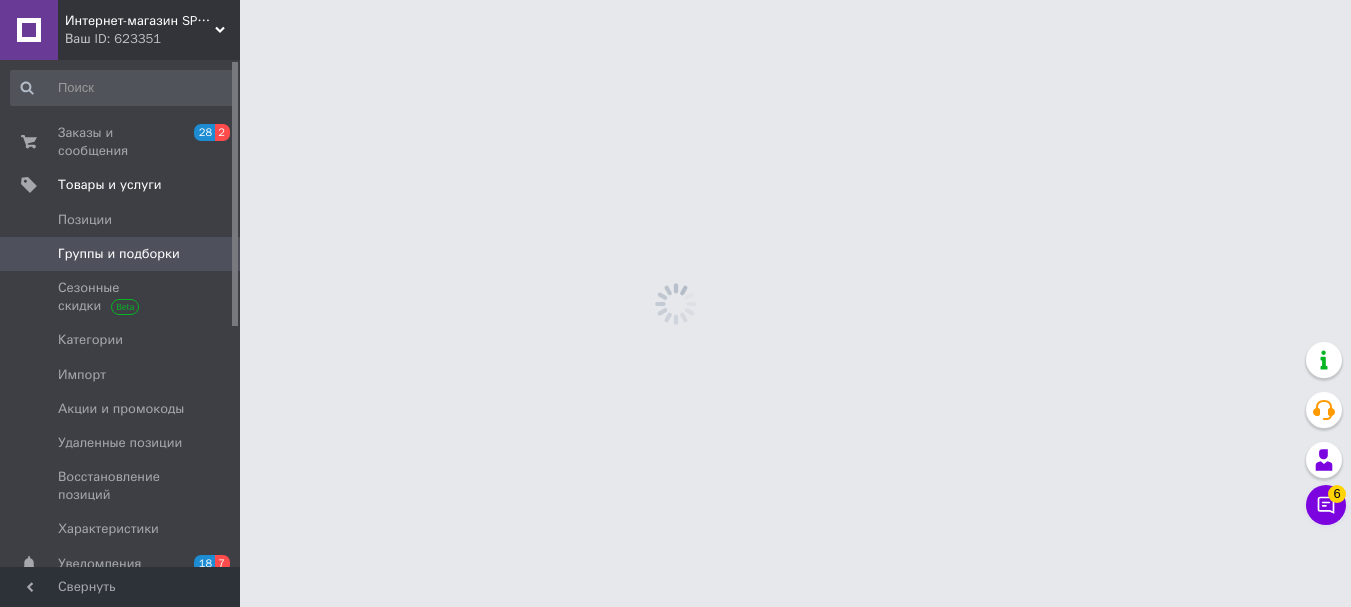scroll, scrollTop: 0, scrollLeft: 0, axis: both 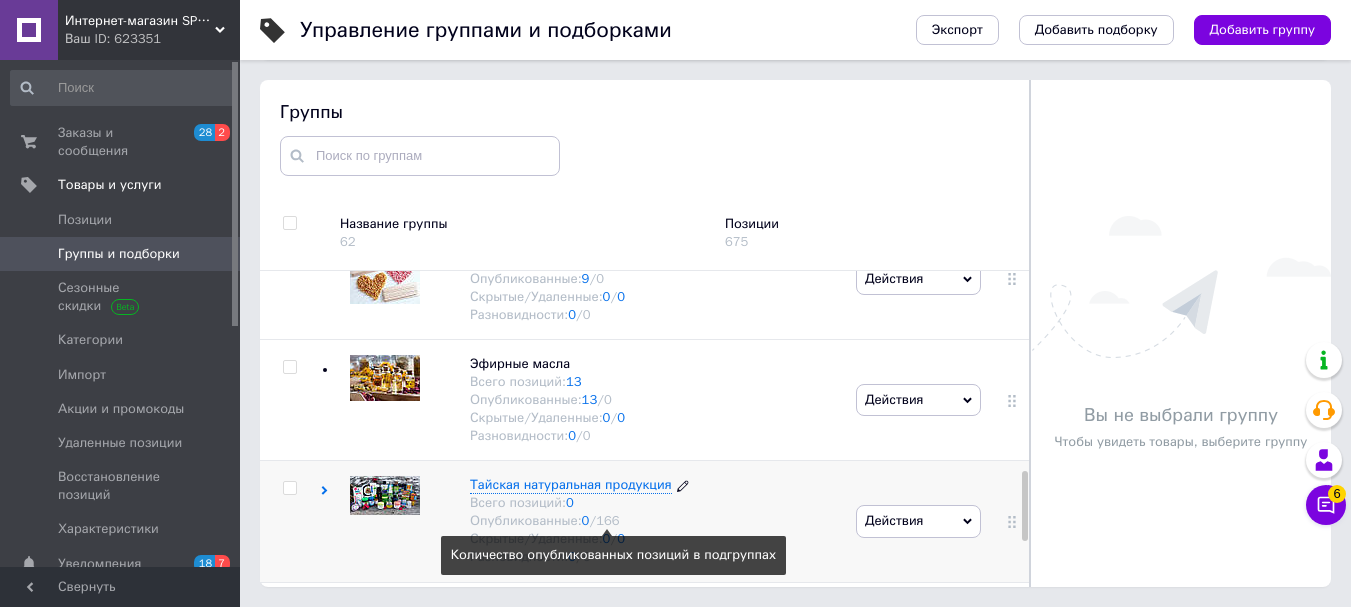 click on "166" at bounding box center (607, 521) 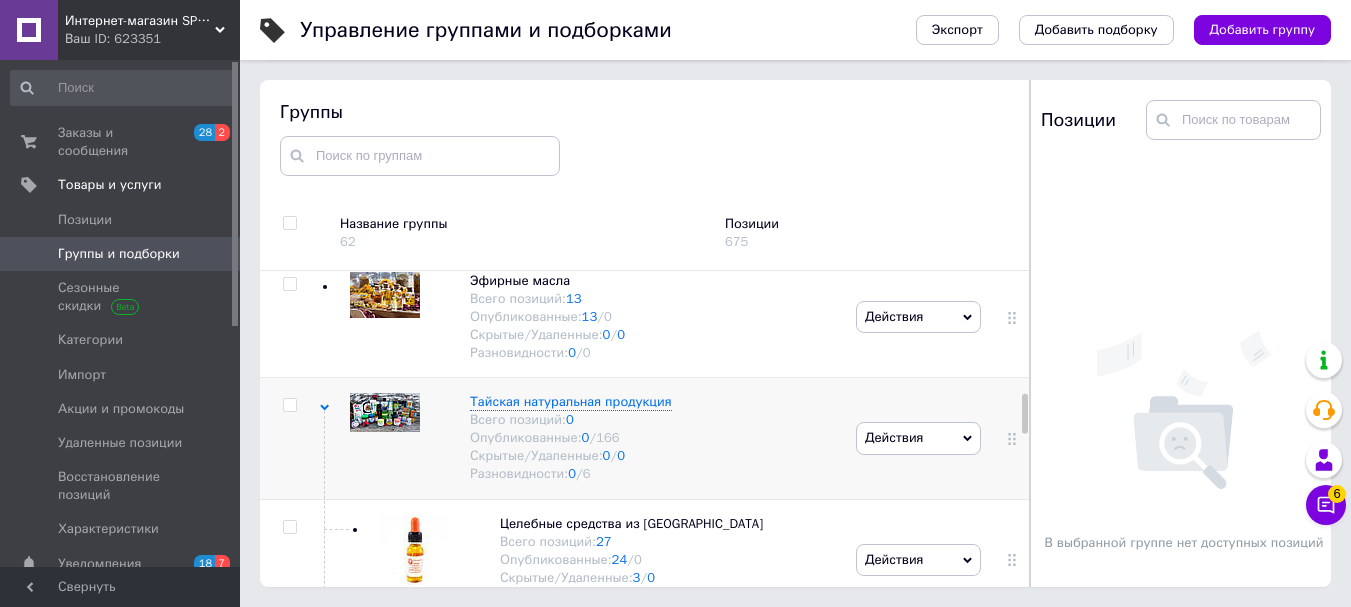 scroll, scrollTop: 1102, scrollLeft: 0, axis: vertical 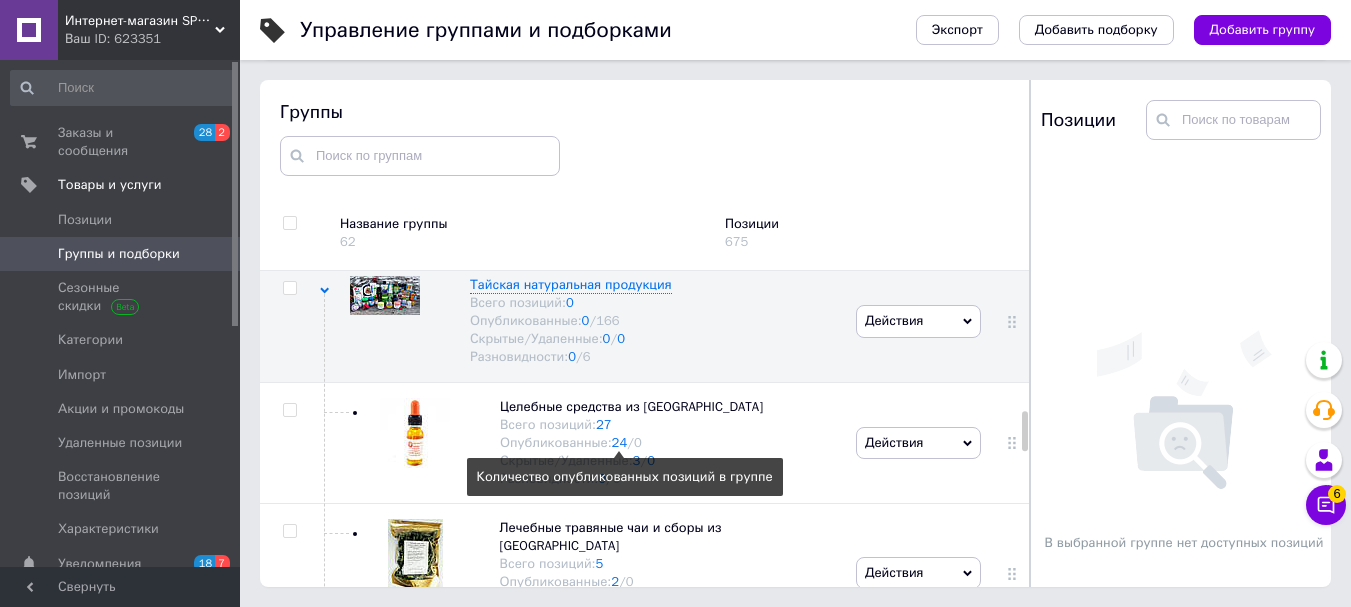 click on "24" at bounding box center (620, 442) 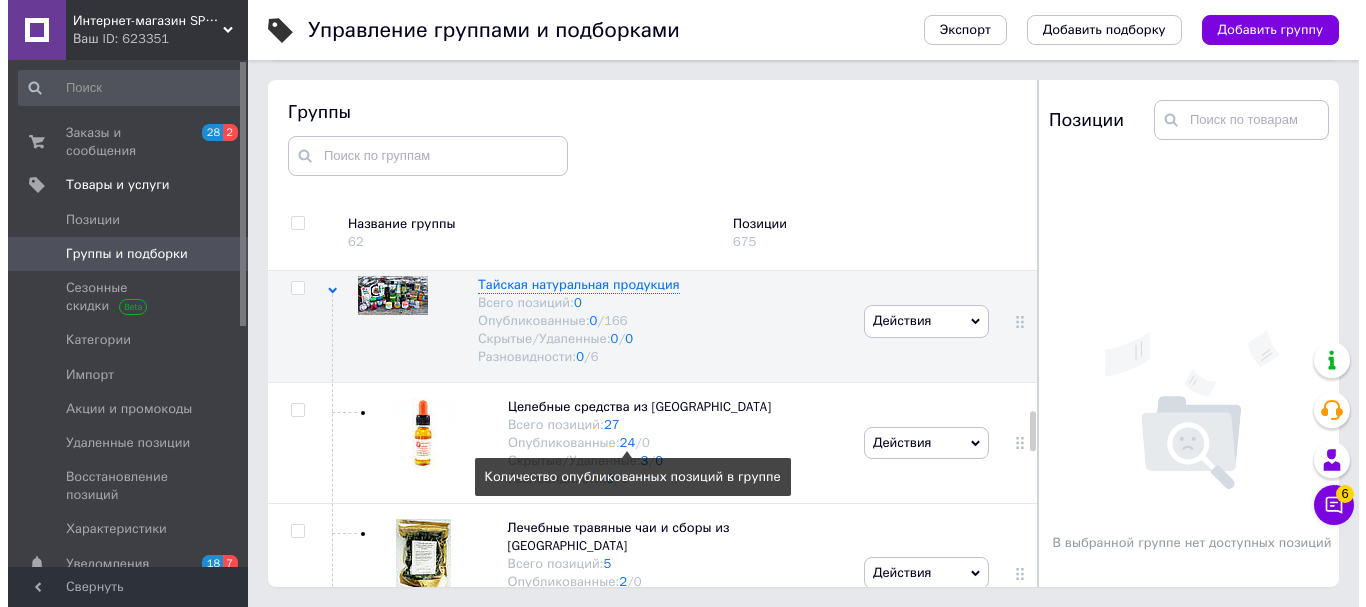 scroll, scrollTop: 0, scrollLeft: 0, axis: both 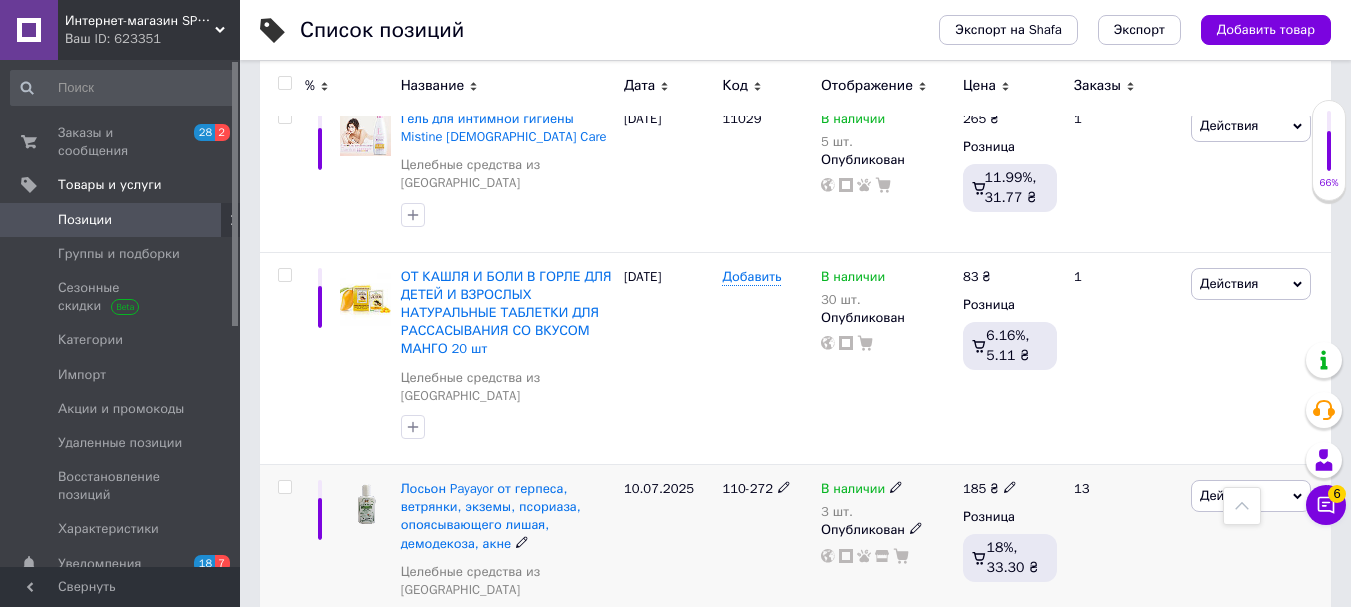 click at bounding box center (1010, 486) 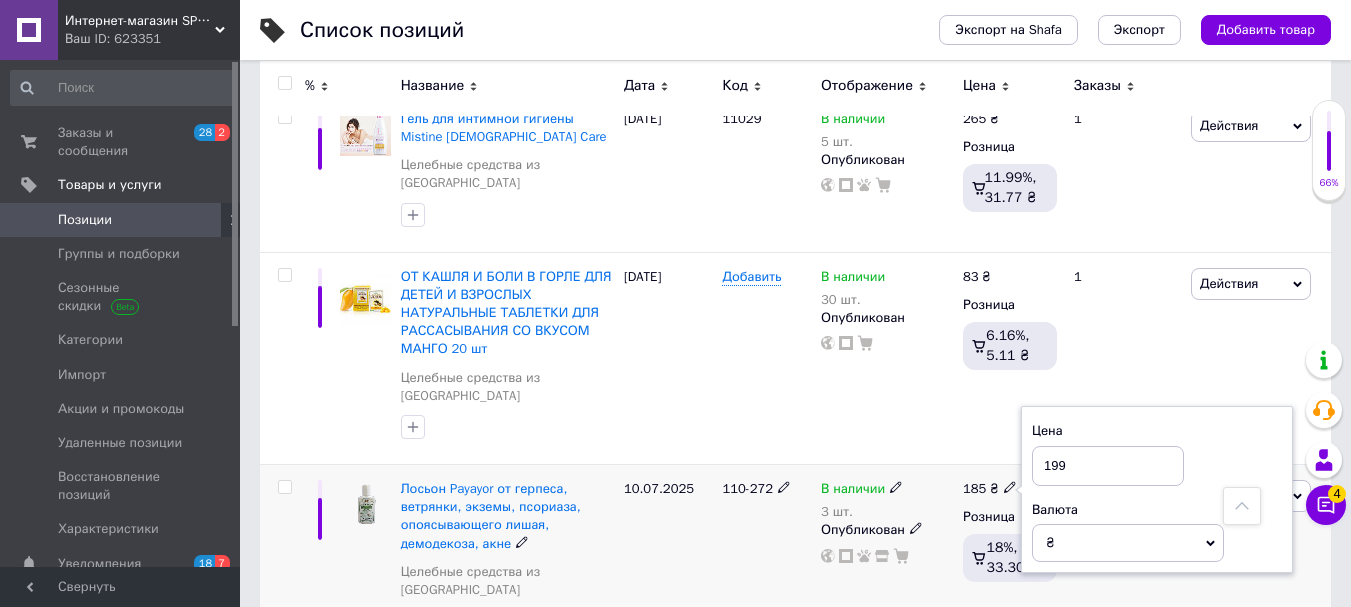 type on "199" 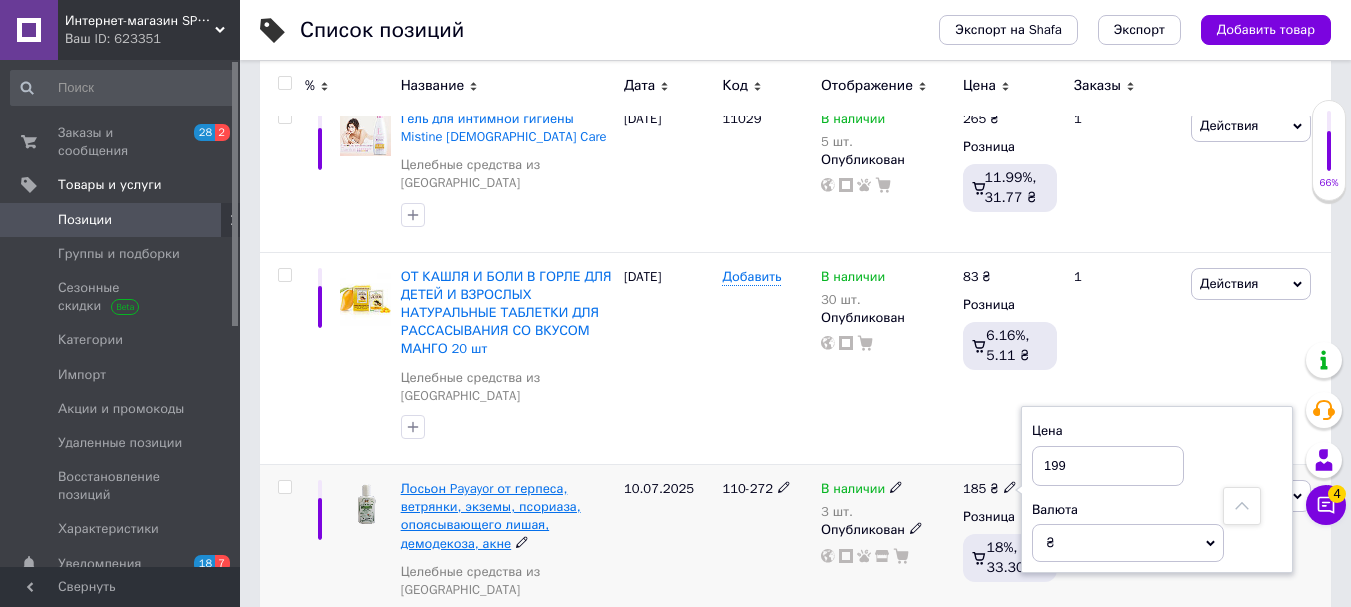 click on "Лосьон Payayor от герпеса, ветрянки, экземы, псориаза, опоясывающего лишая, демодекоза, акне" at bounding box center [491, 516] 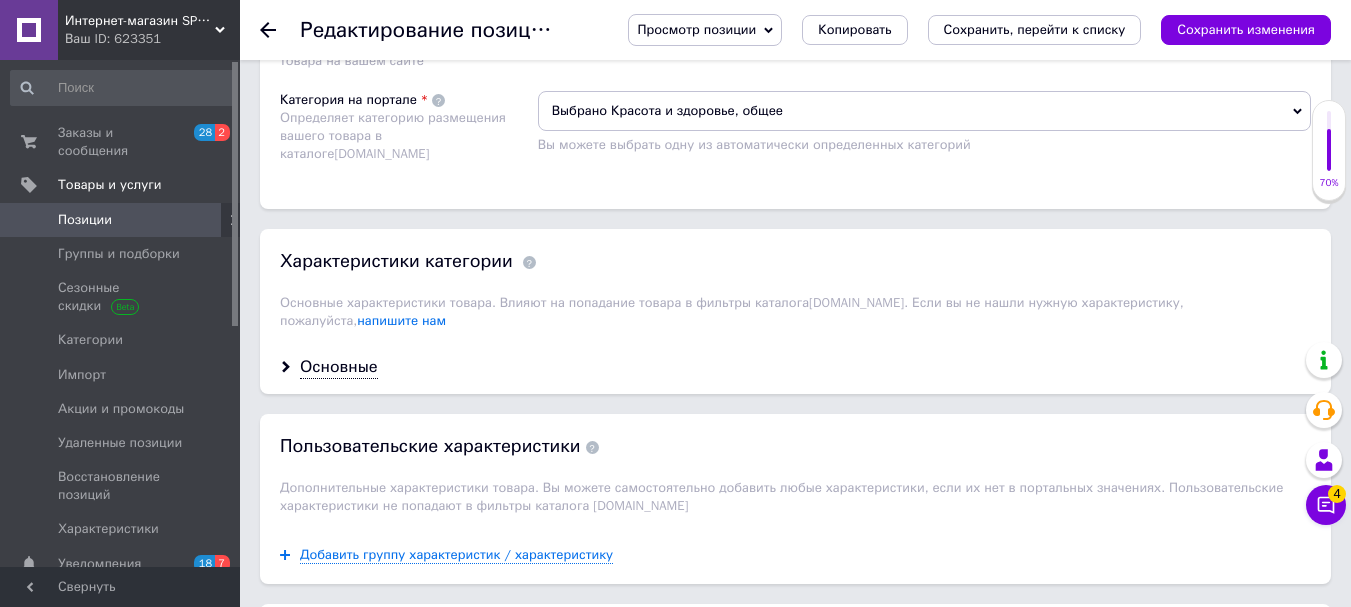 scroll, scrollTop: 1300, scrollLeft: 0, axis: vertical 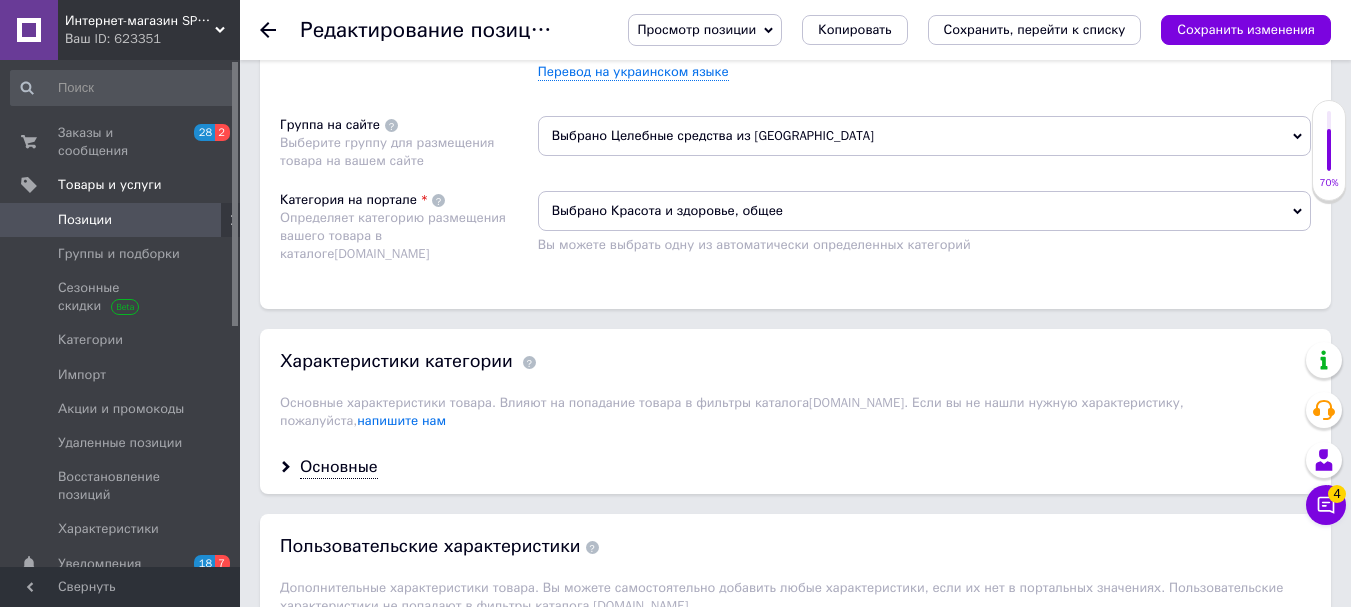 click on "Выбрано Красота и здоровье, общее" at bounding box center (924, 211) 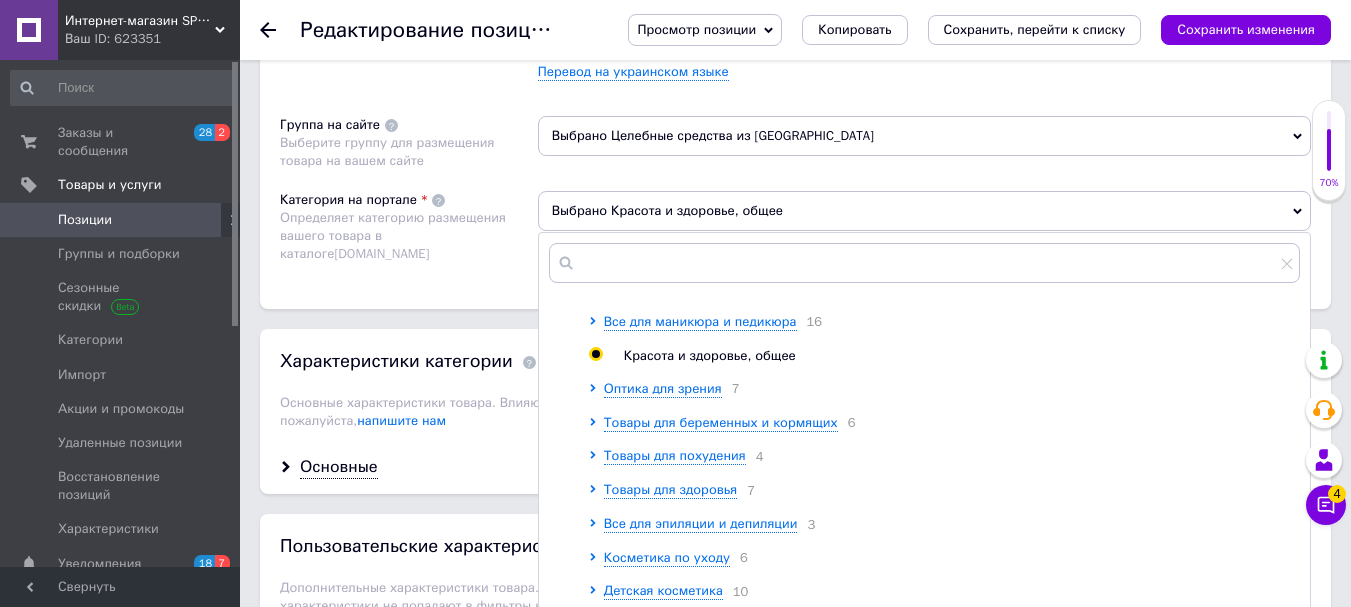 scroll, scrollTop: 500, scrollLeft: 0, axis: vertical 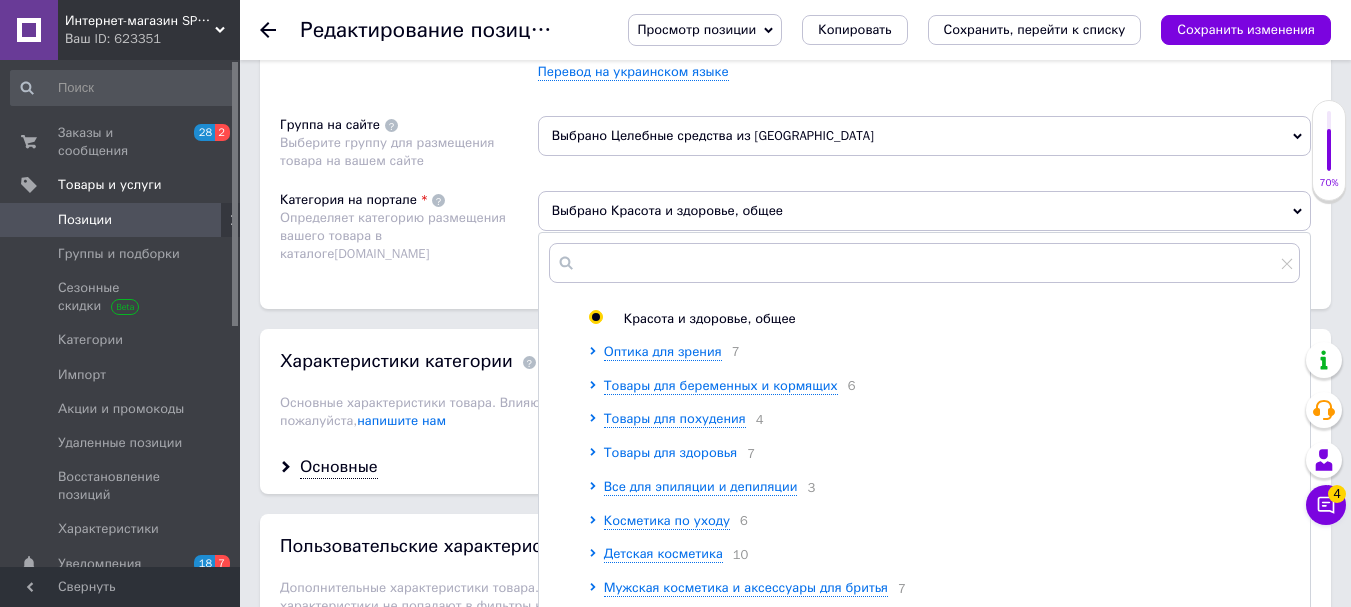 click on "Товары для здоровья" at bounding box center (670, 452) 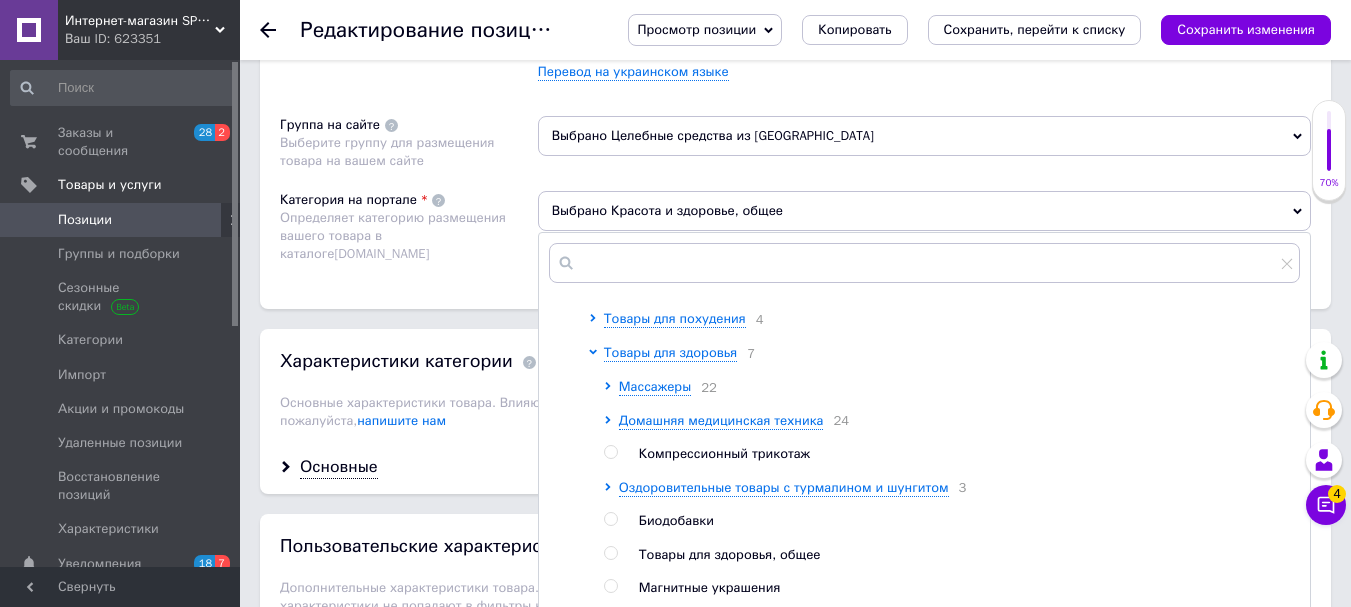 scroll, scrollTop: 700, scrollLeft: 0, axis: vertical 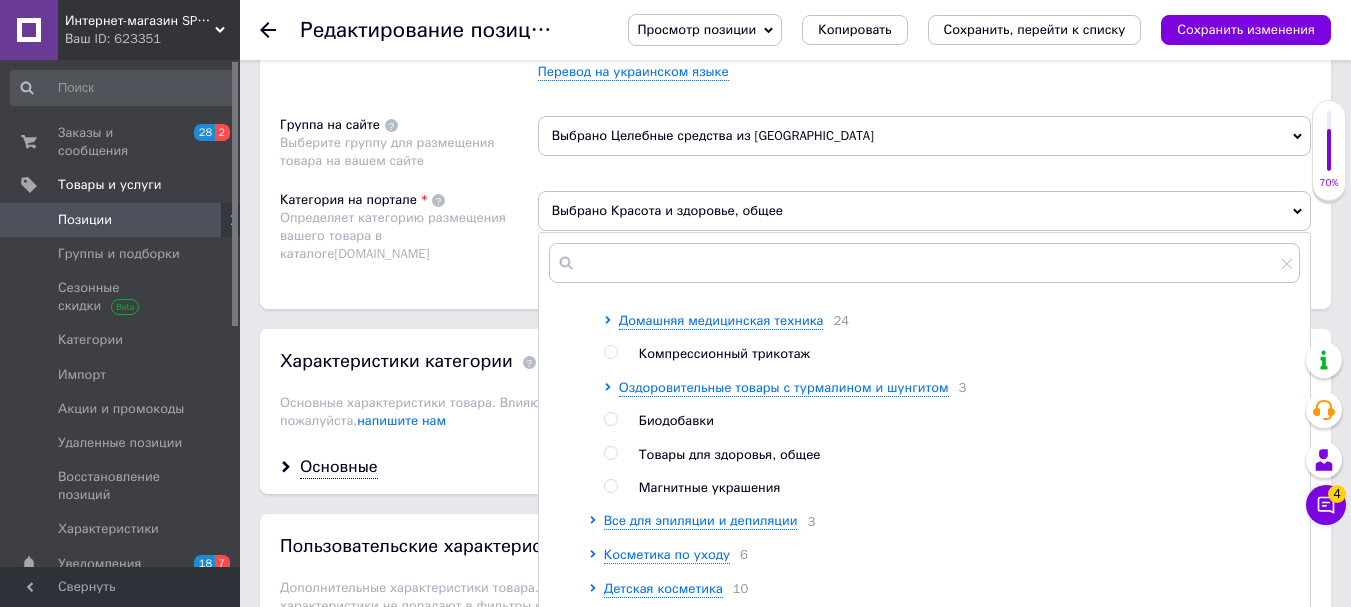 click at bounding box center [610, 419] 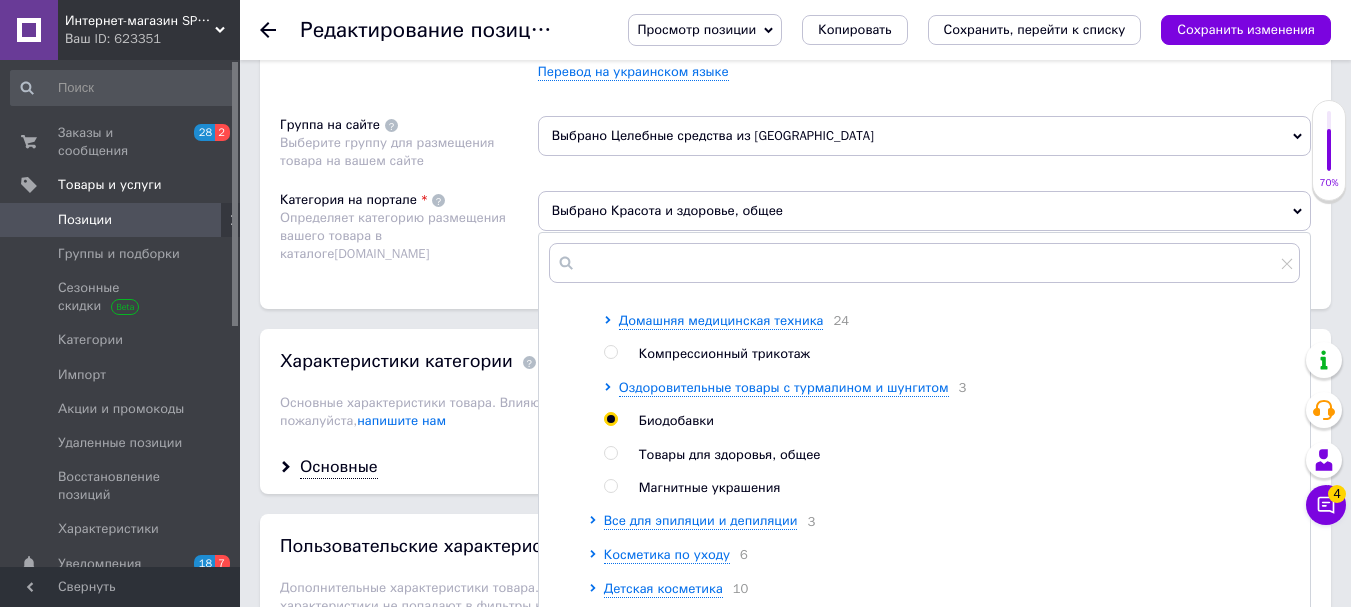 radio on "true" 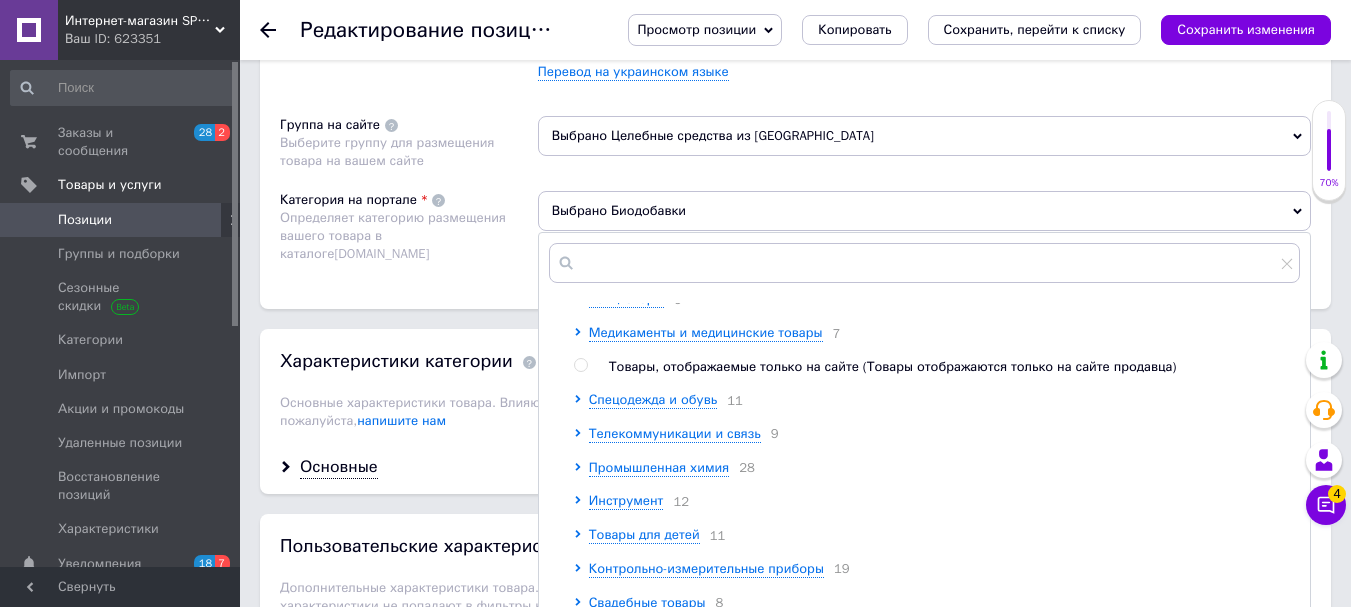 scroll, scrollTop: 1730, scrollLeft: 0, axis: vertical 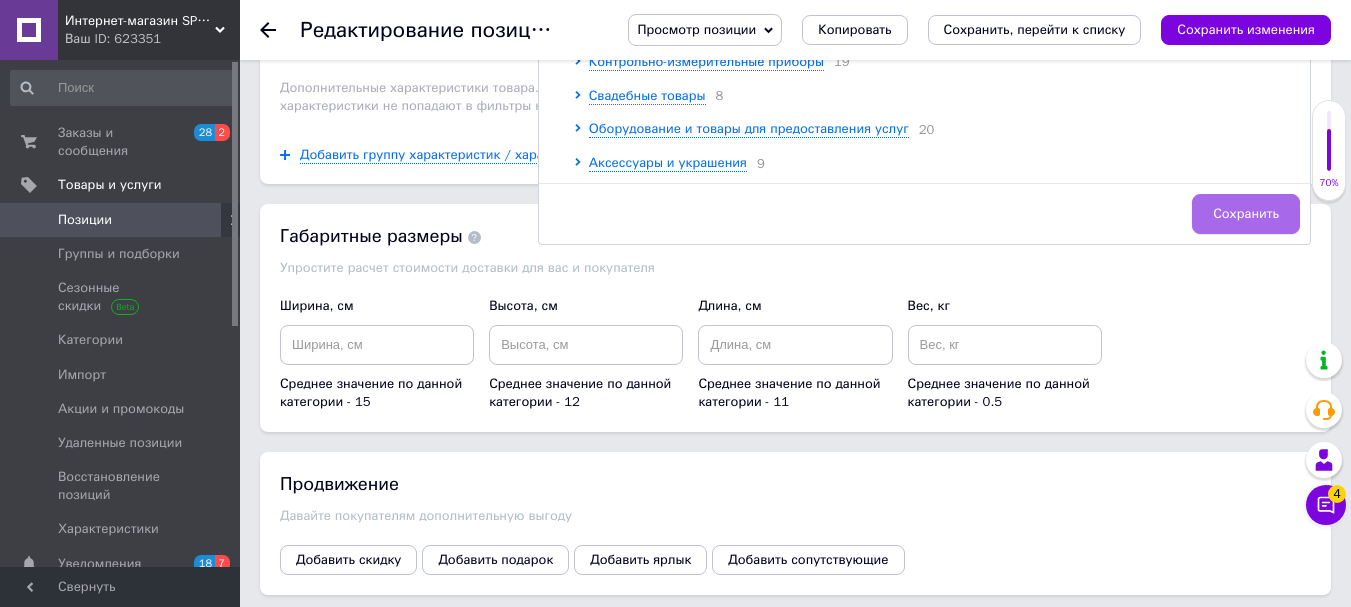 click on "Сохранить" at bounding box center (1246, 214) 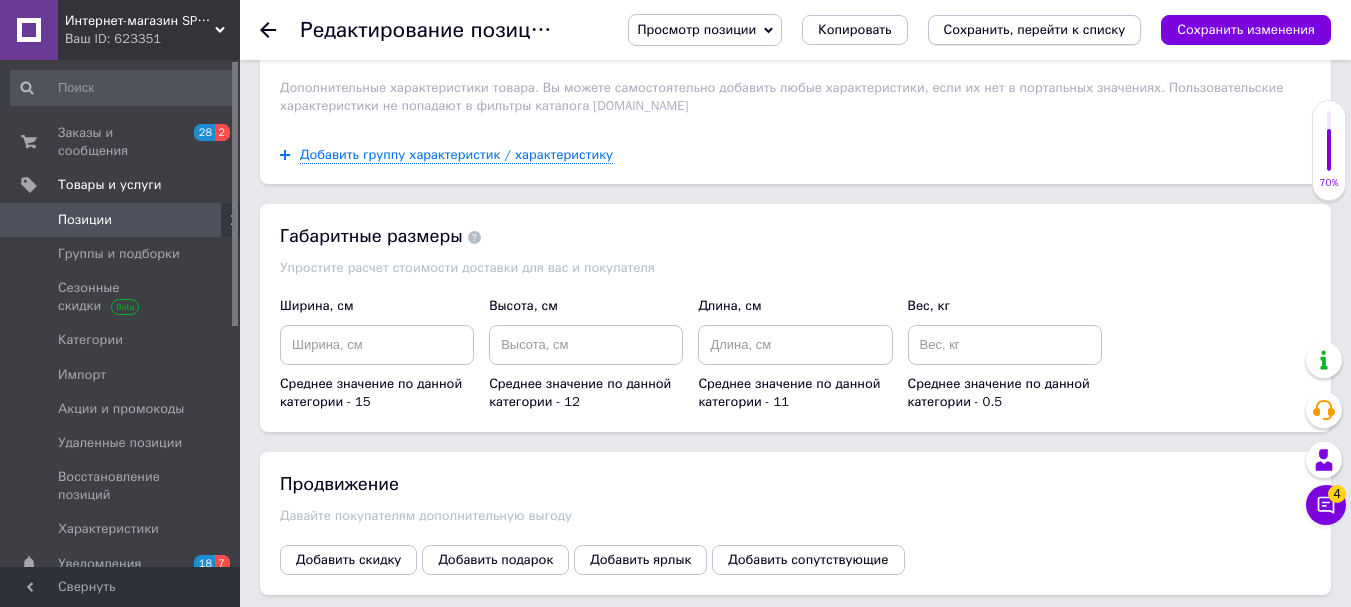 click on "Сохранить, перейти к списку" at bounding box center [1035, 29] 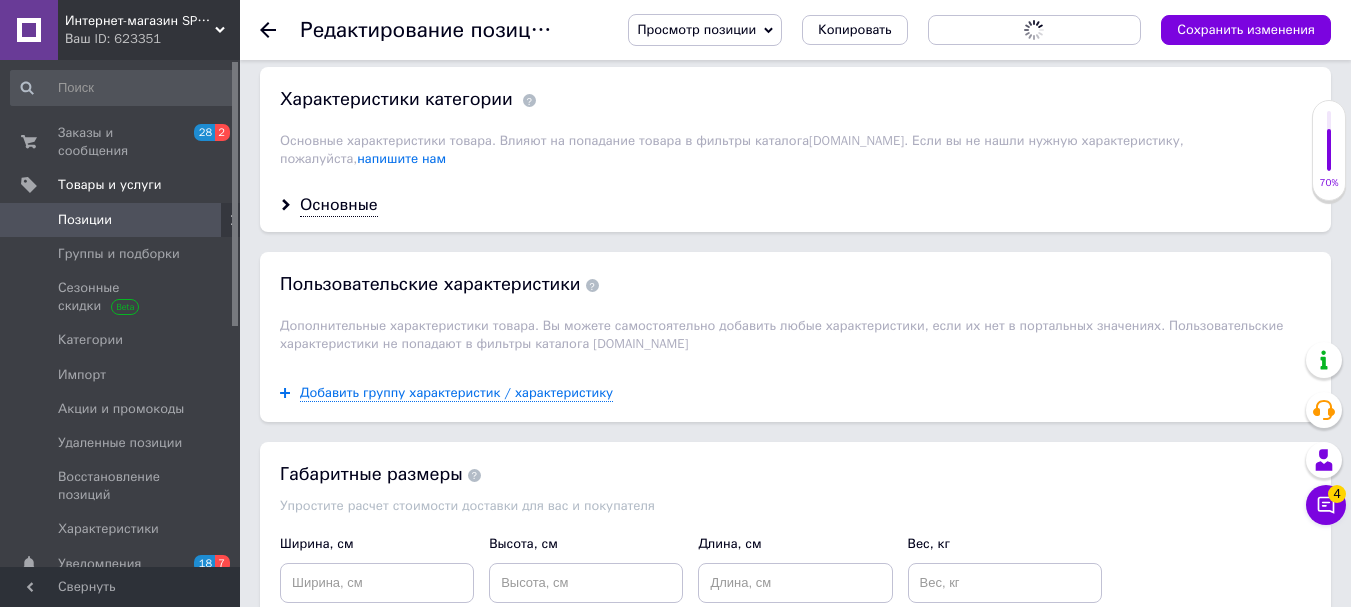 scroll, scrollTop: 1500, scrollLeft: 0, axis: vertical 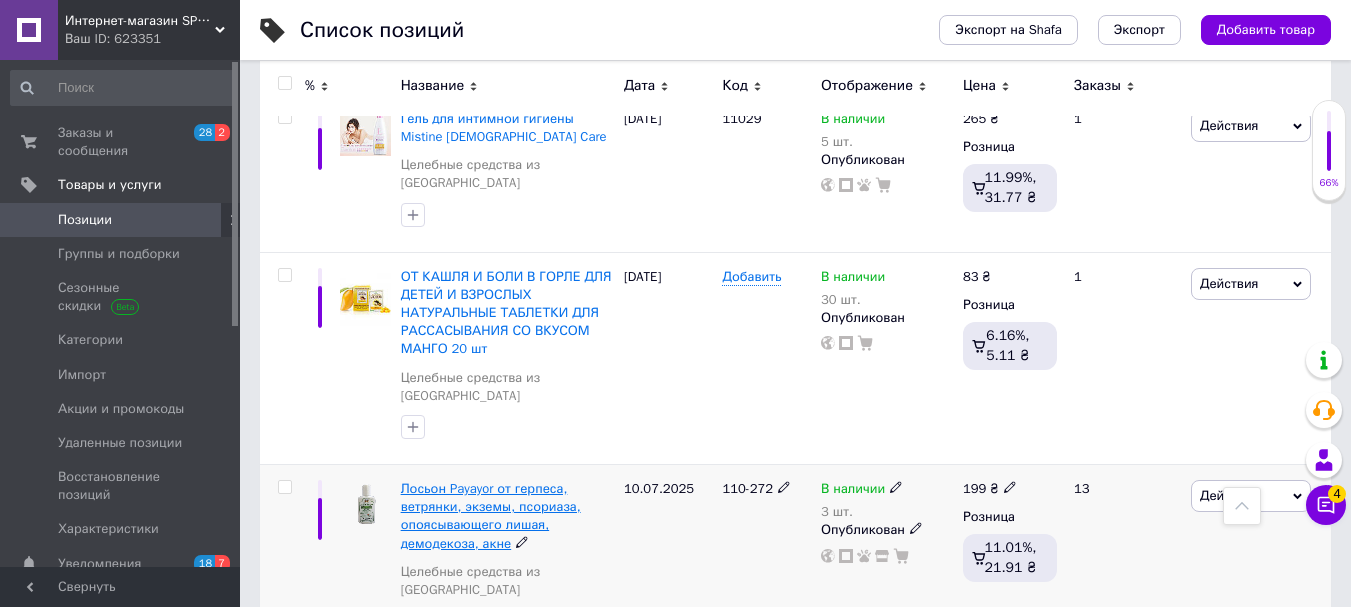 click on "Лосьон Payayor от герпеса, ветрянки, экземы, псориаза, опоясывающего лишая, демодекоза, акне" at bounding box center (491, 516) 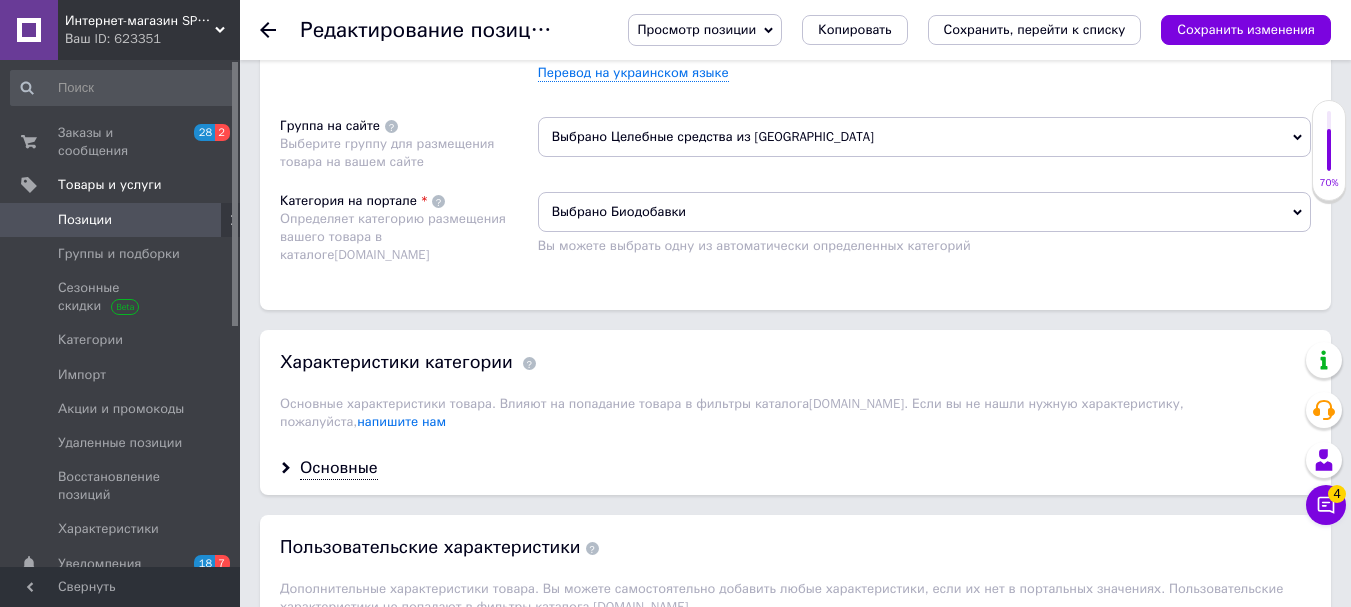 scroll, scrollTop: 1200, scrollLeft: 0, axis: vertical 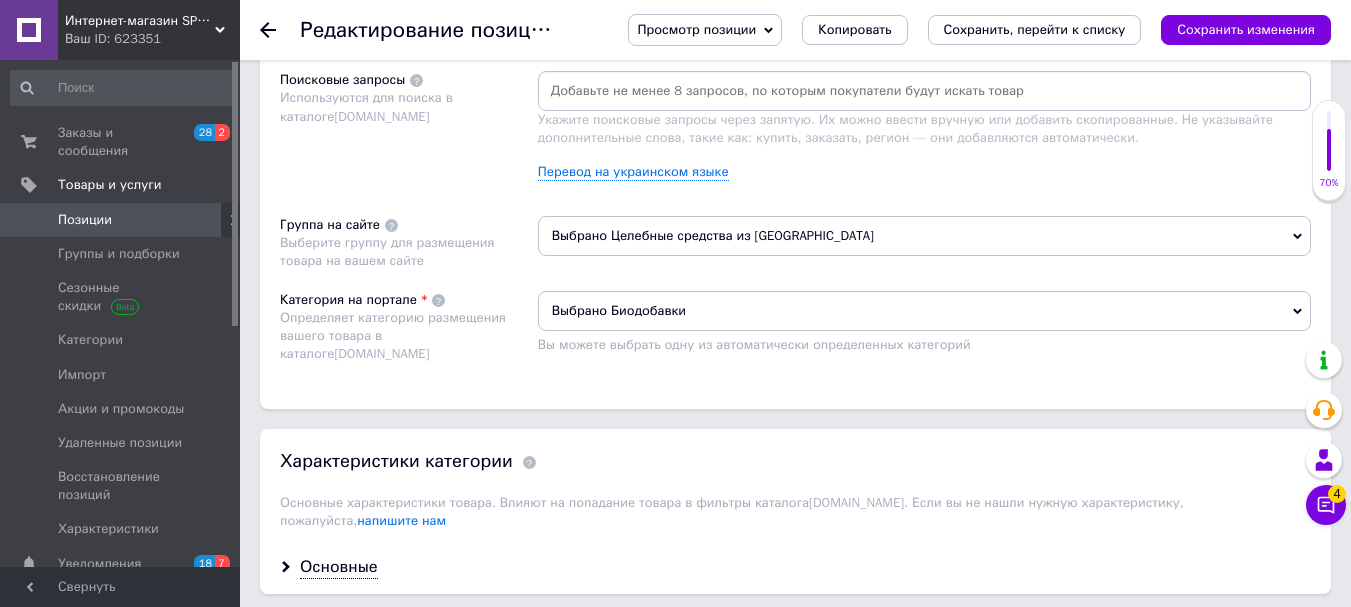 click on "Выбрано Биодобавки" at bounding box center (924, 311) 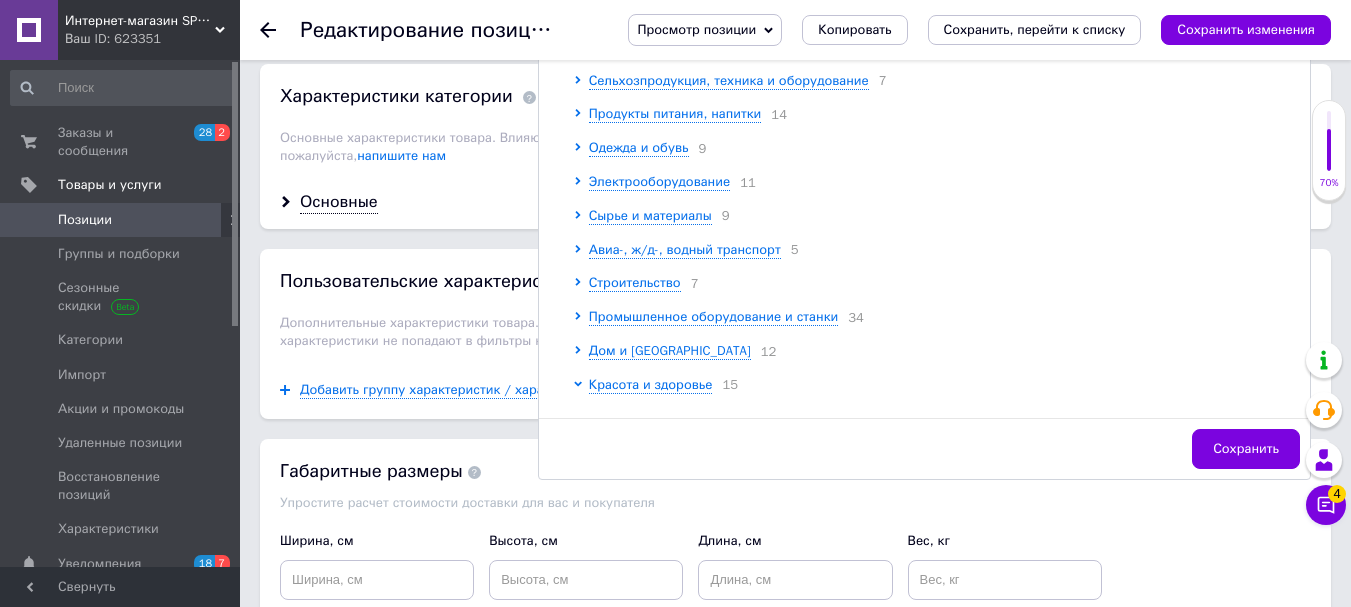 scroll, scrollTop: 1600, scrollLeft: 0, axis: vertical 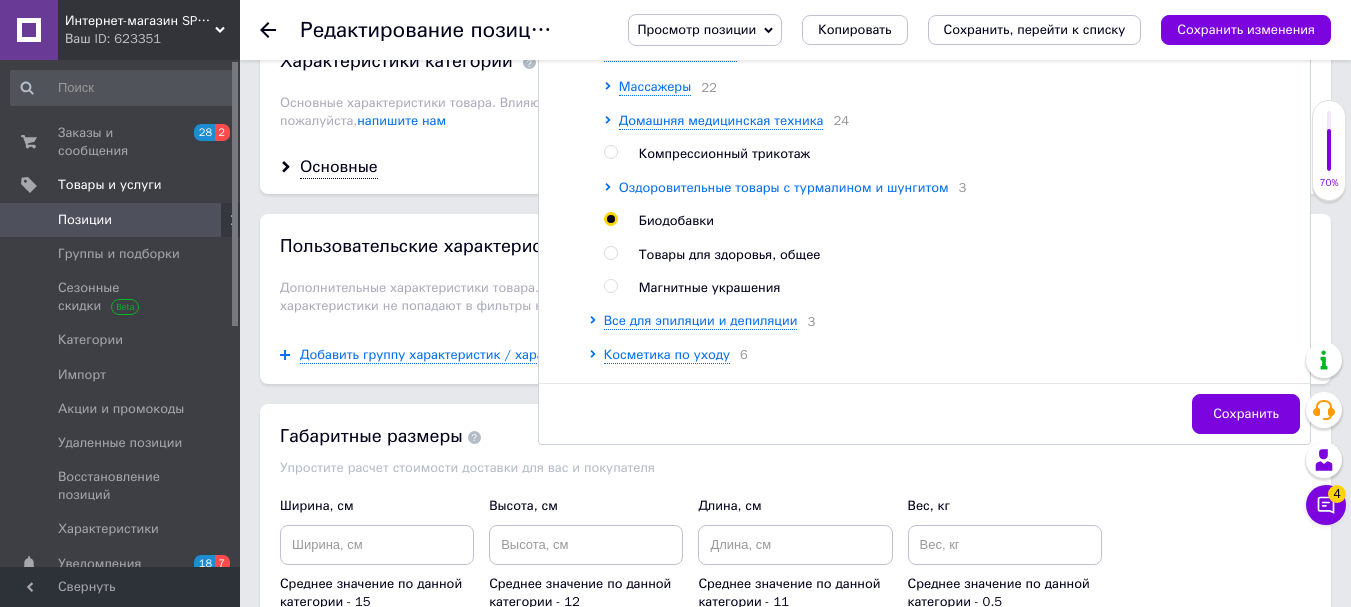 click on "Оздоровительные товары с турмалином и шунгитом" at bounding box center [784, 187] 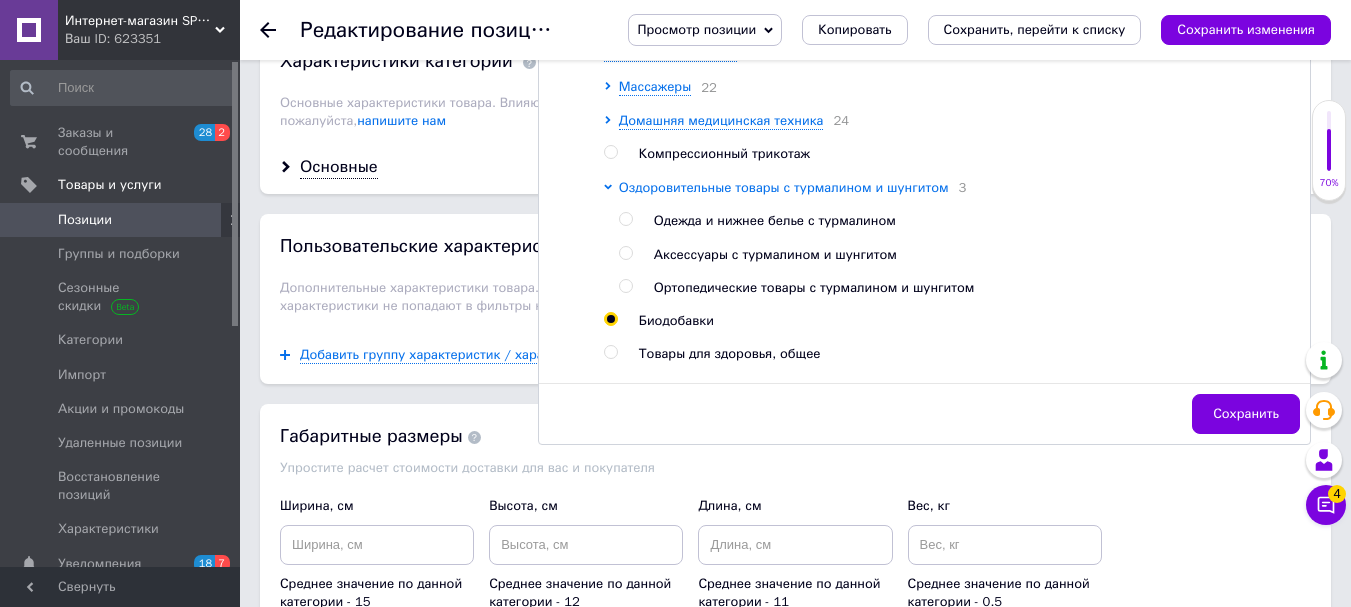 scroll, scrollTop: 500, scrollLeft: 0, axis: vertical 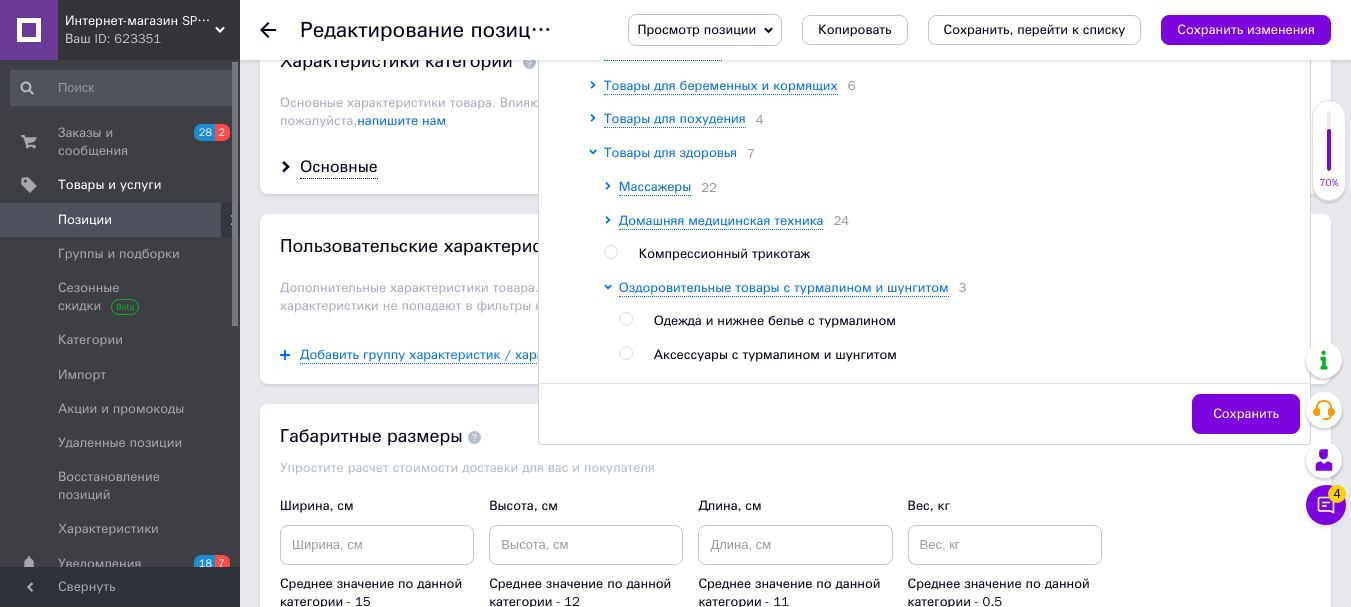 click on "Товары для здоровья" at bounding box center (670, 152) 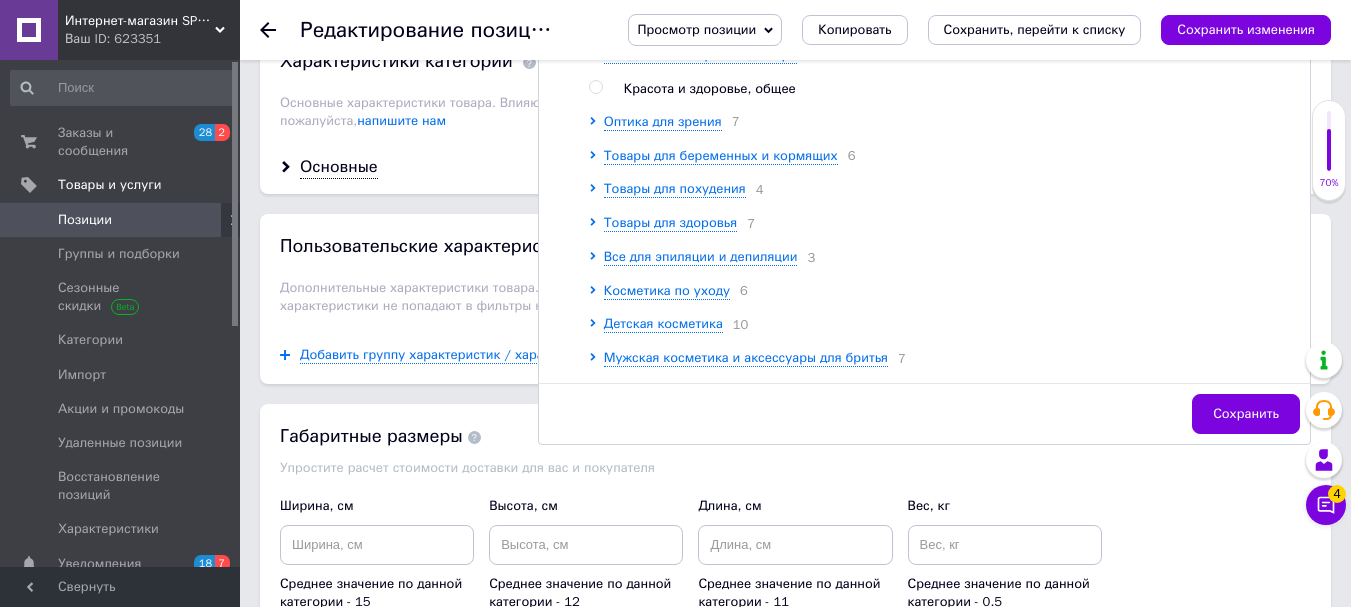 scroll, scrollTop: 400, scrollLeft: 0, axis: vertical 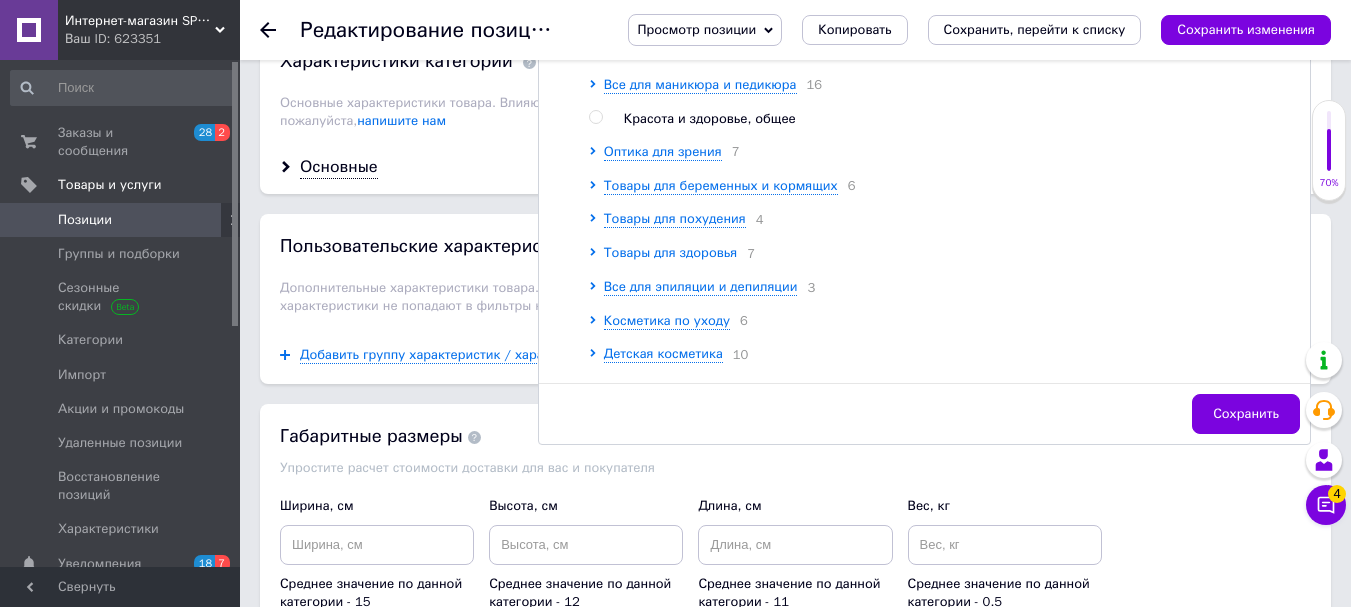 click on "Товары для здоровья" at bounding box center (670, 252) 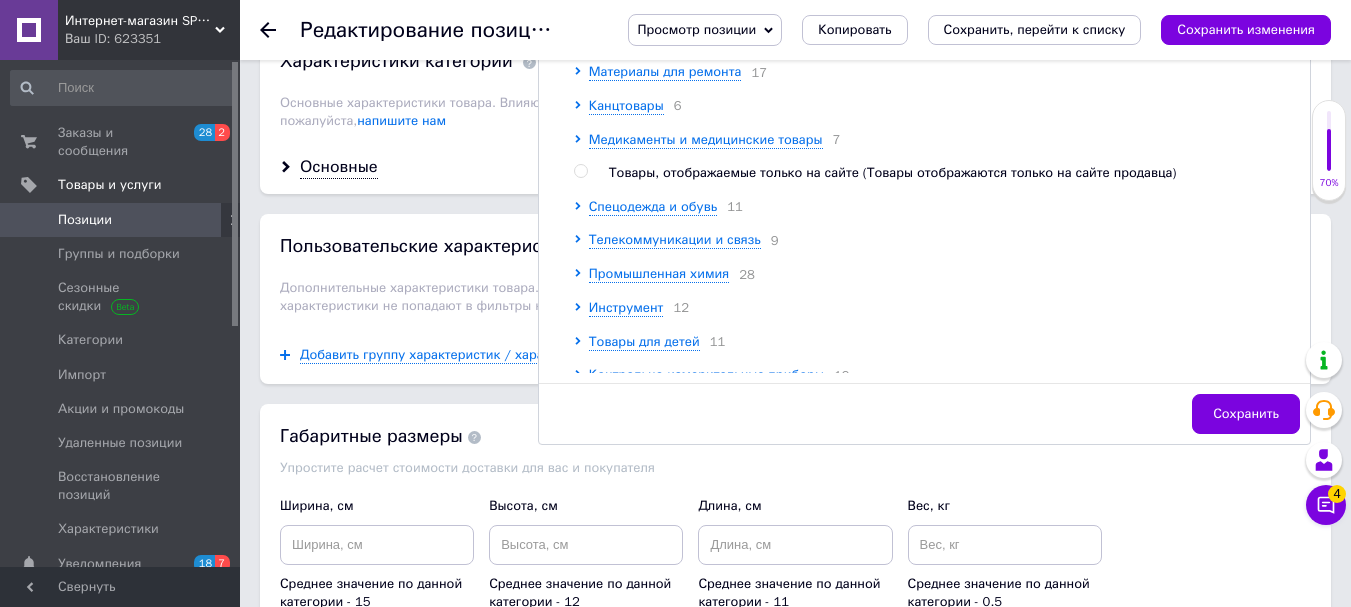 scroll, scrollTop: 1700, scrollLeft: 0, axis: vertical 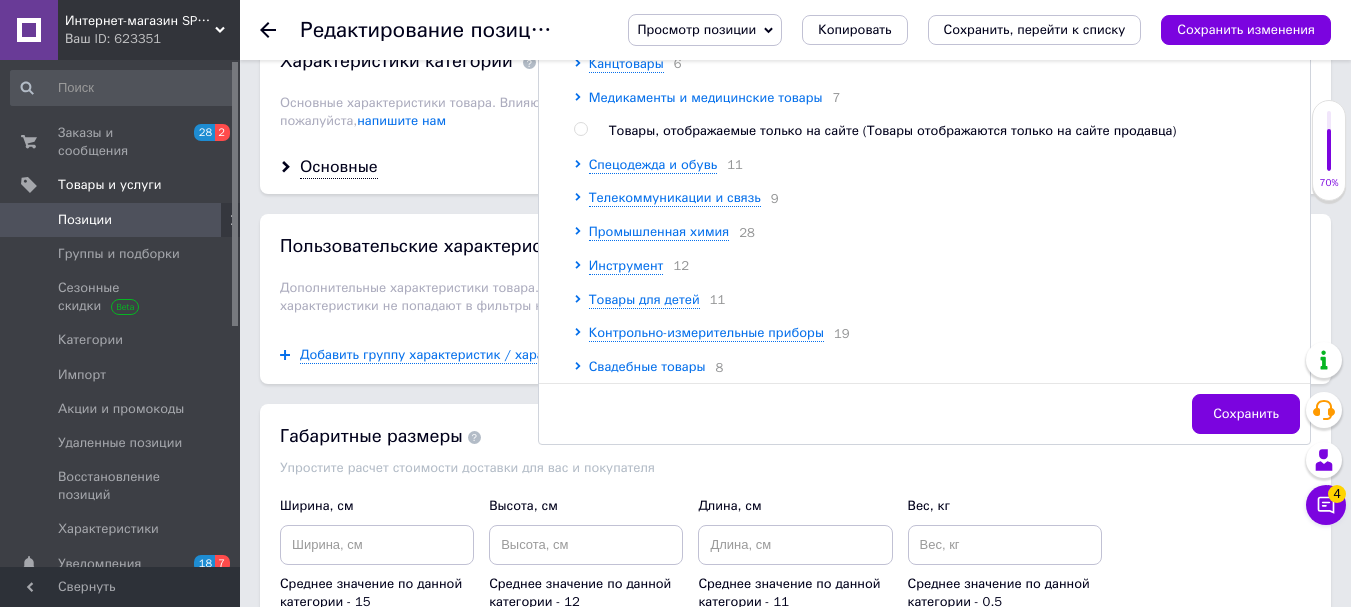 click on "Медикаменты и медицинские товары" at bounding box center [706, 97] 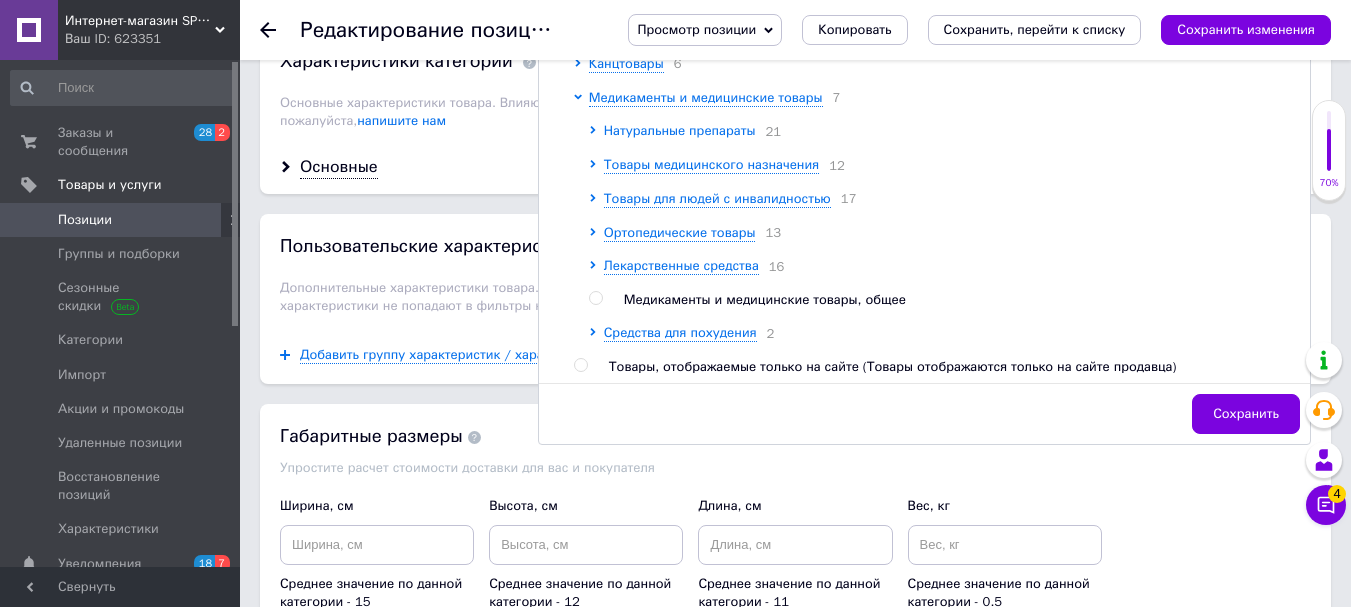 click on "Натуральные препараты" at bounding box center [680, 130] 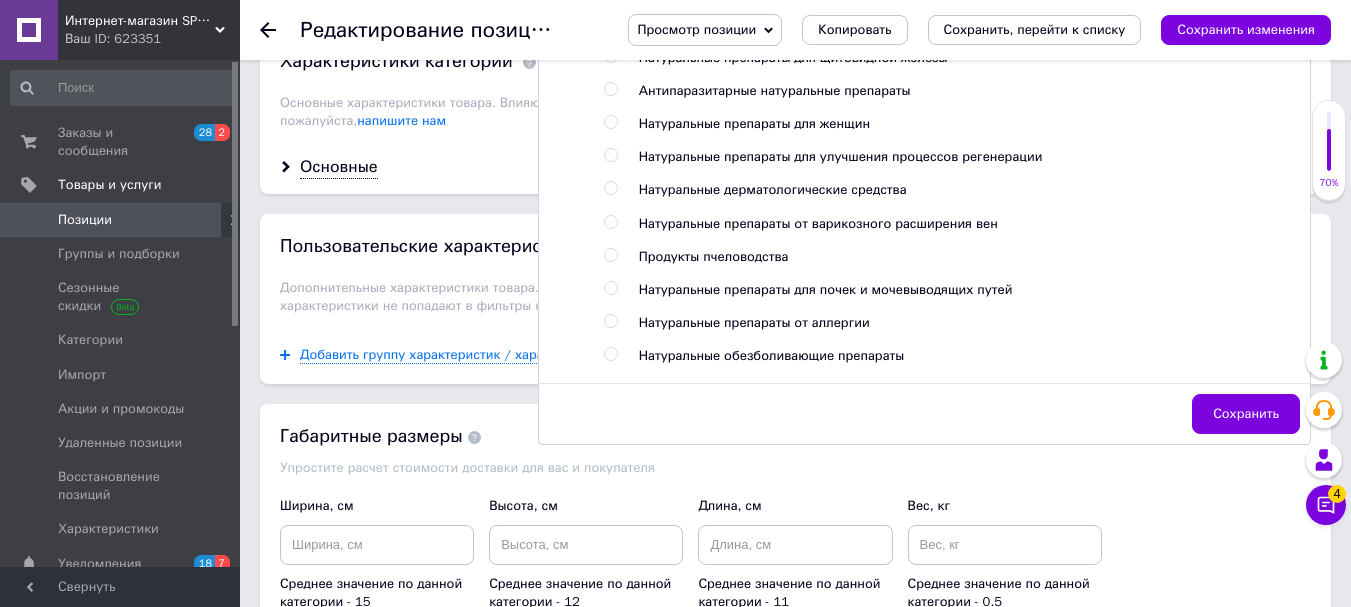 scroll, scrollTop: 2100, scrollLeft: 0, axis: vertical 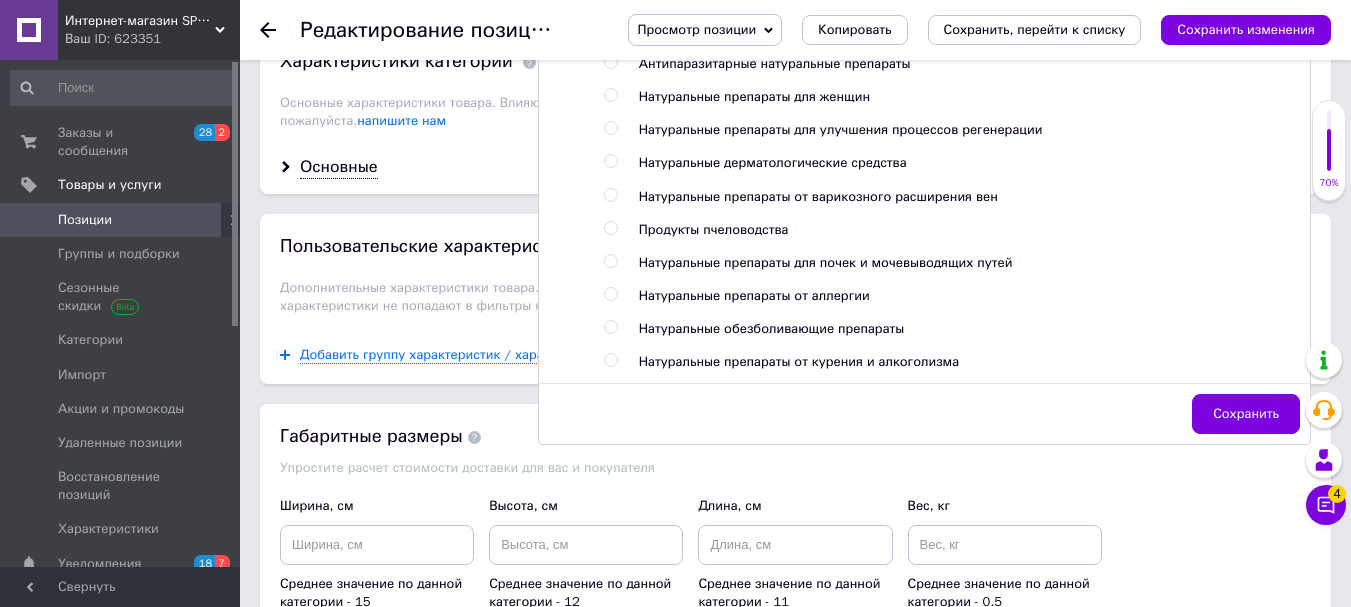 click at bounding box center (610, 161) 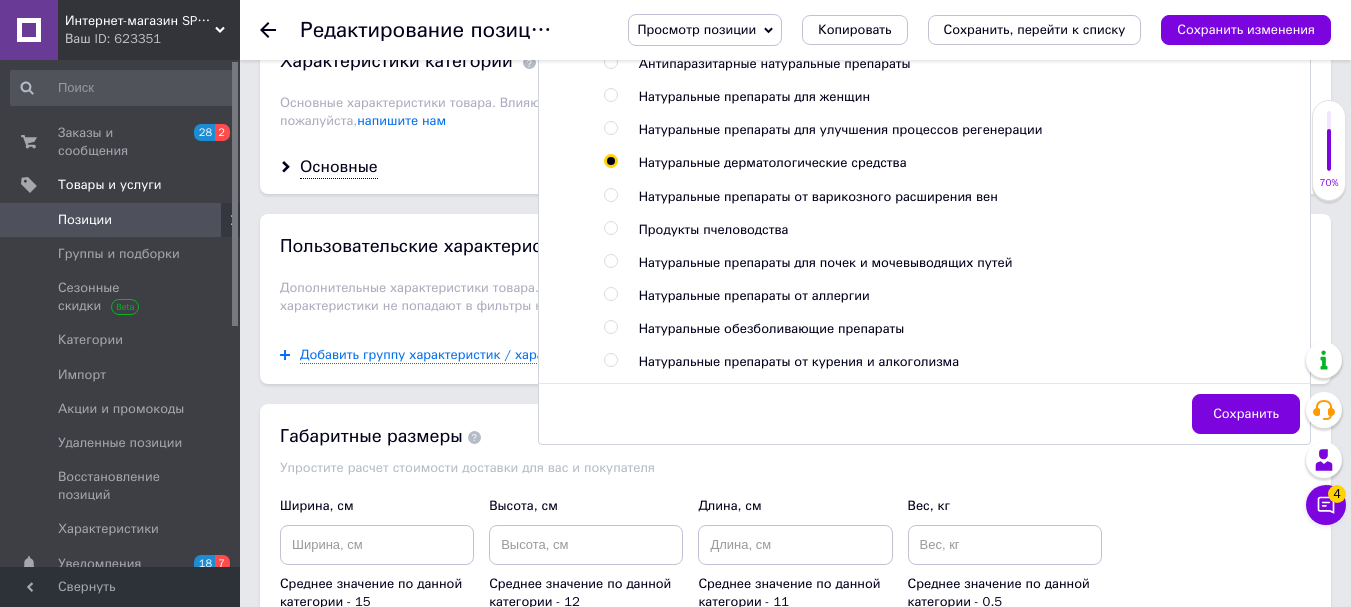 radio on "true" 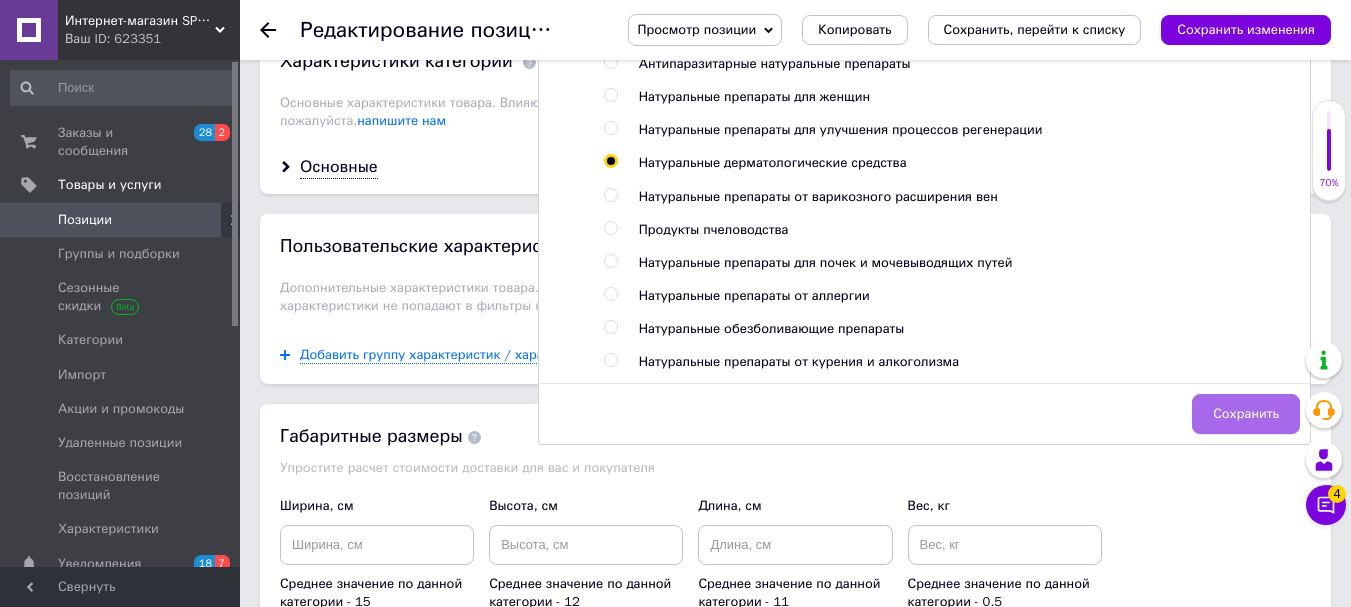 click on "Сохранить" at bounding box center (1246, 414) 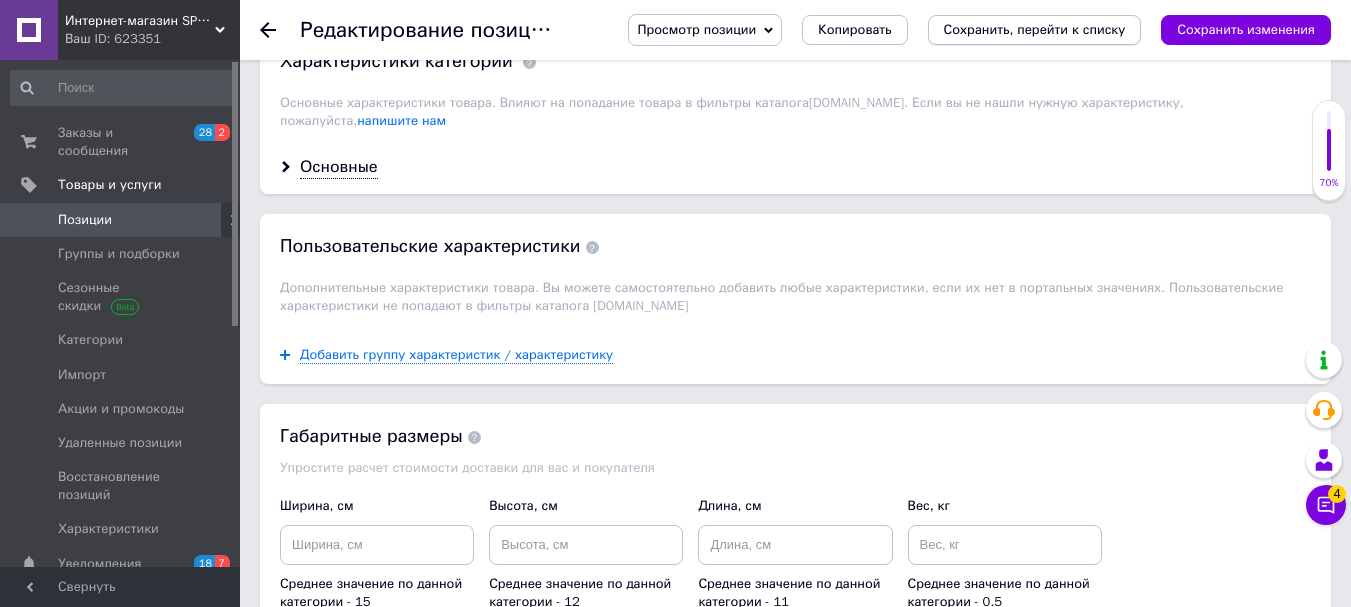 click on "Сохранить, перейти к списку" at bounding box center (1035, 29) 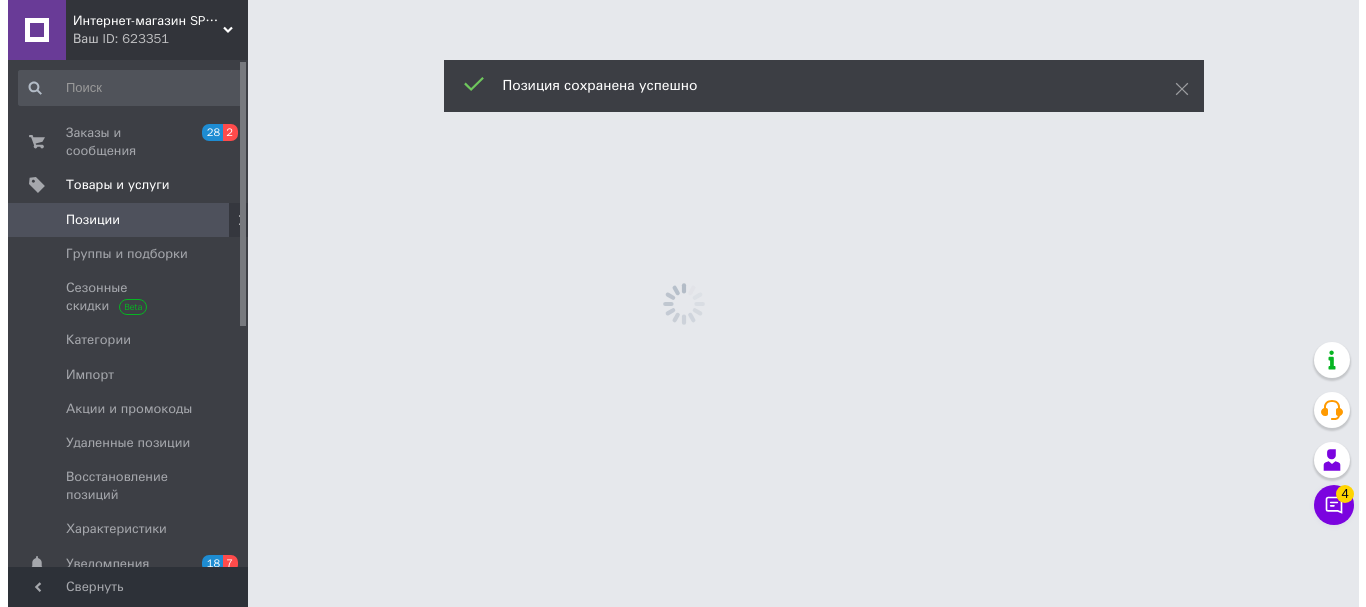 scroll, scrollTop: 0, scrollLeft: 0, axis: both 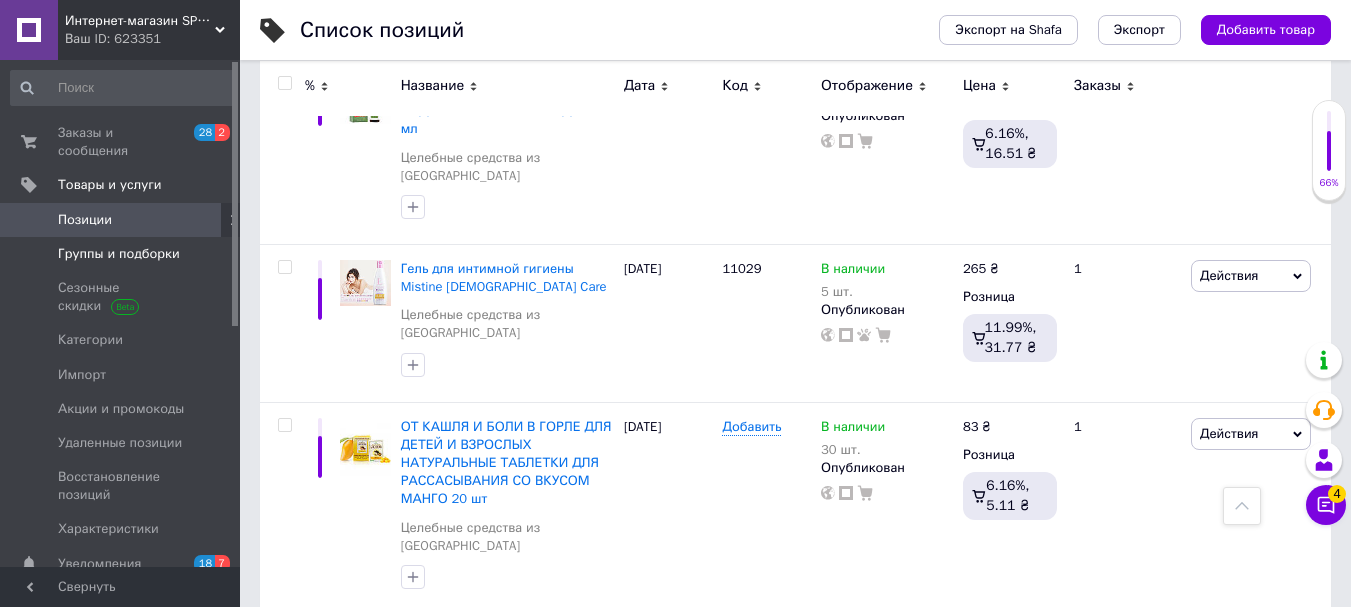 click on "Группы и подборки" at bounding box center (119, 254) 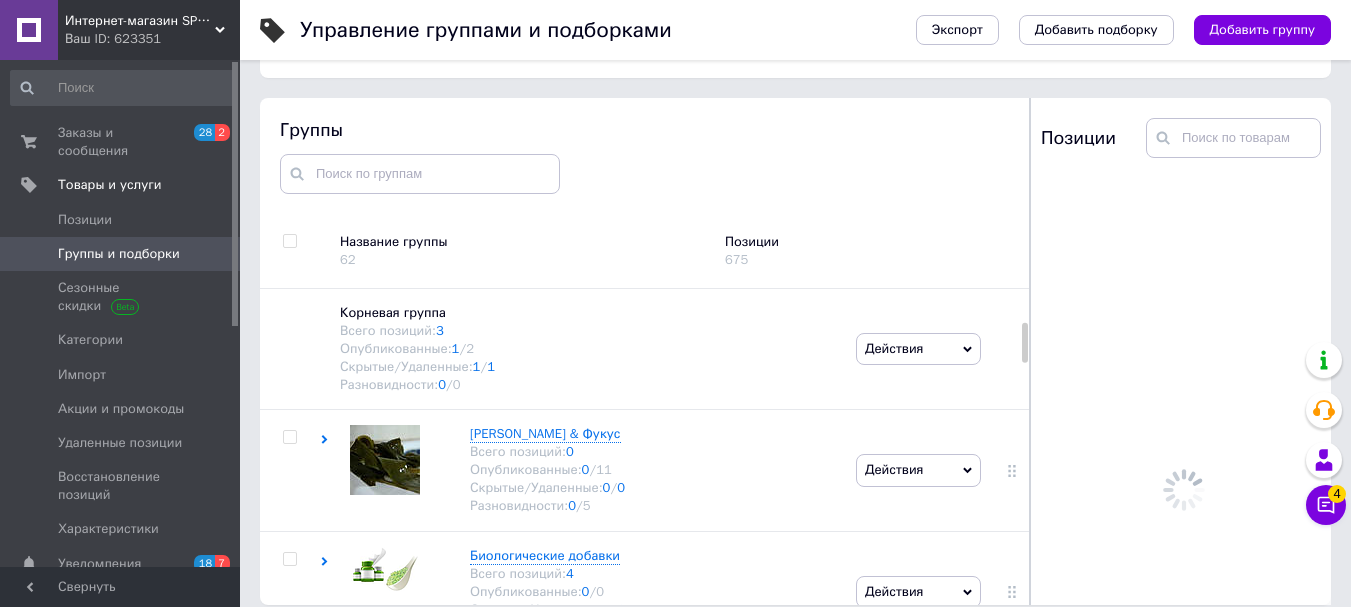 scroll, scrollTop: 113, scrollLeft: 0, axis: vertical 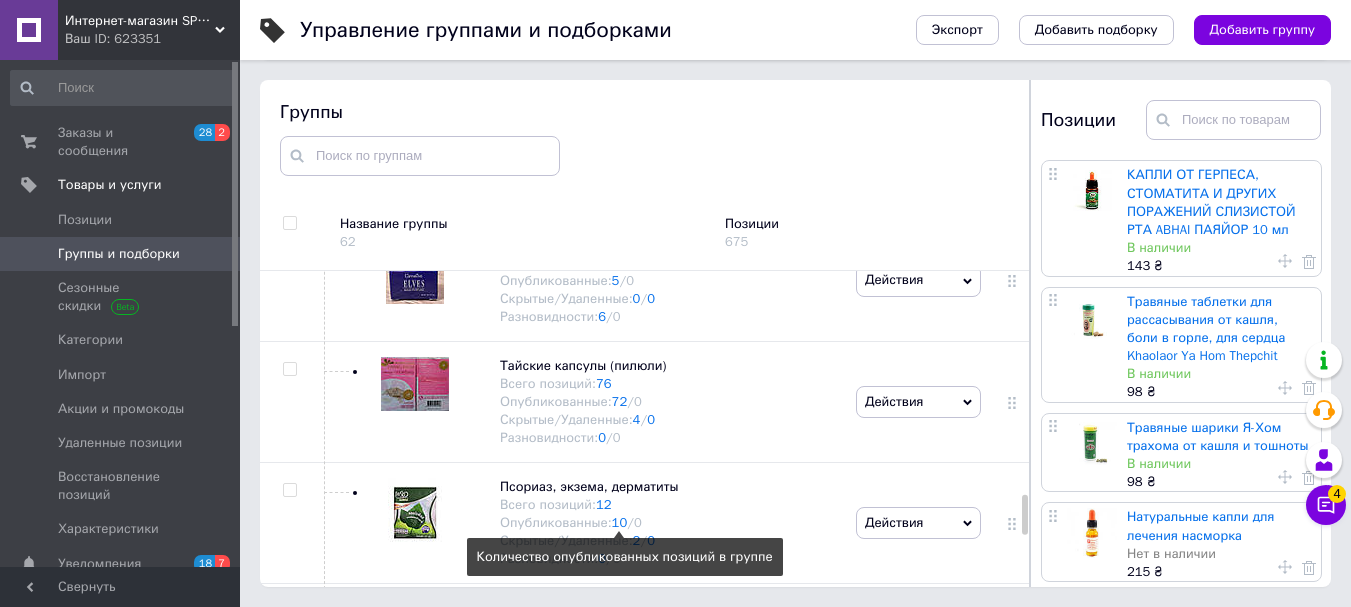 click on "10" at bounding box center (620, 522) 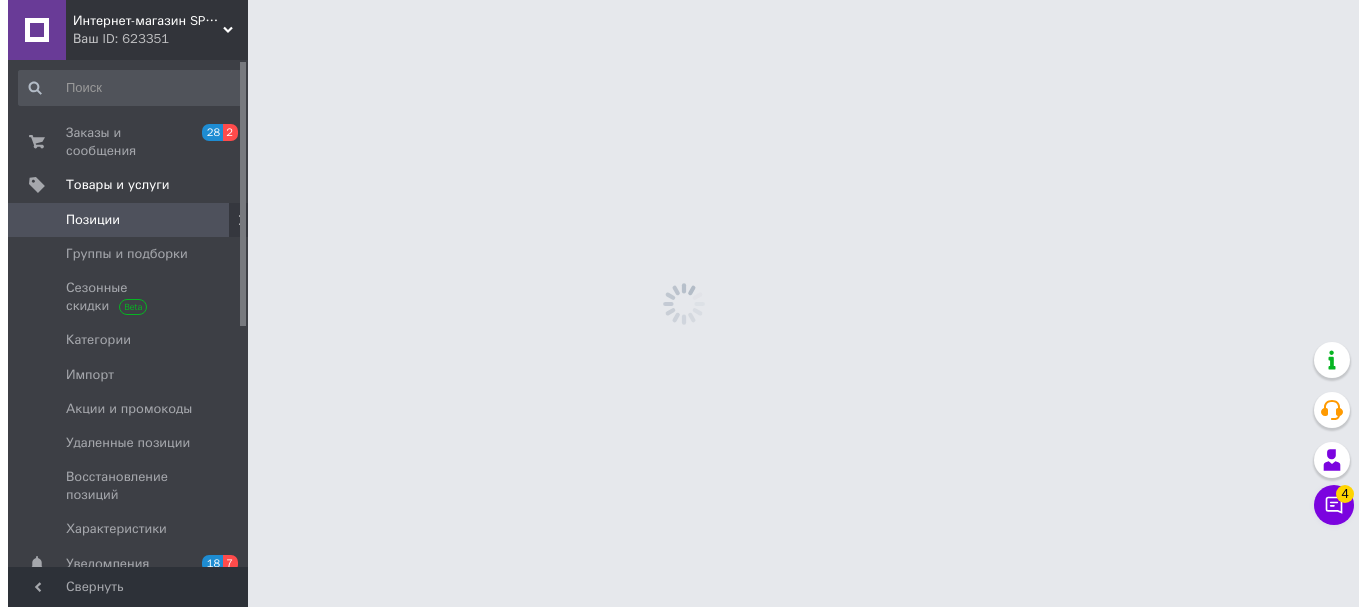 scroll, scrollTop: 0, scrollLeft: 0, axis: both 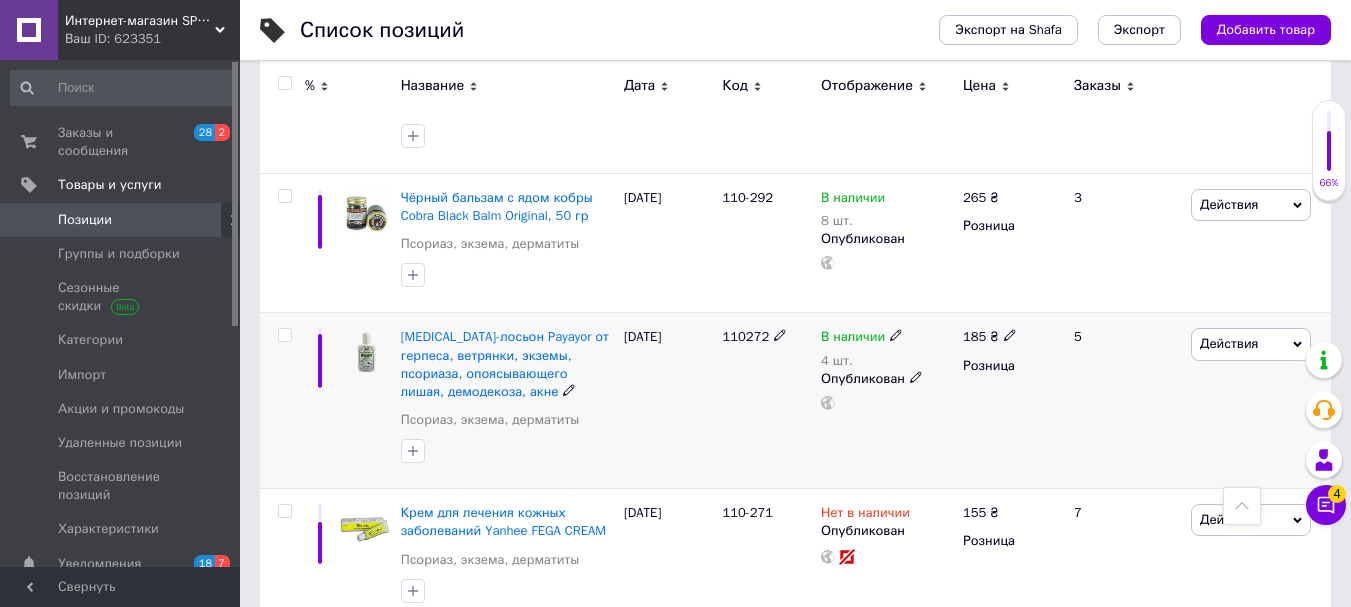 click 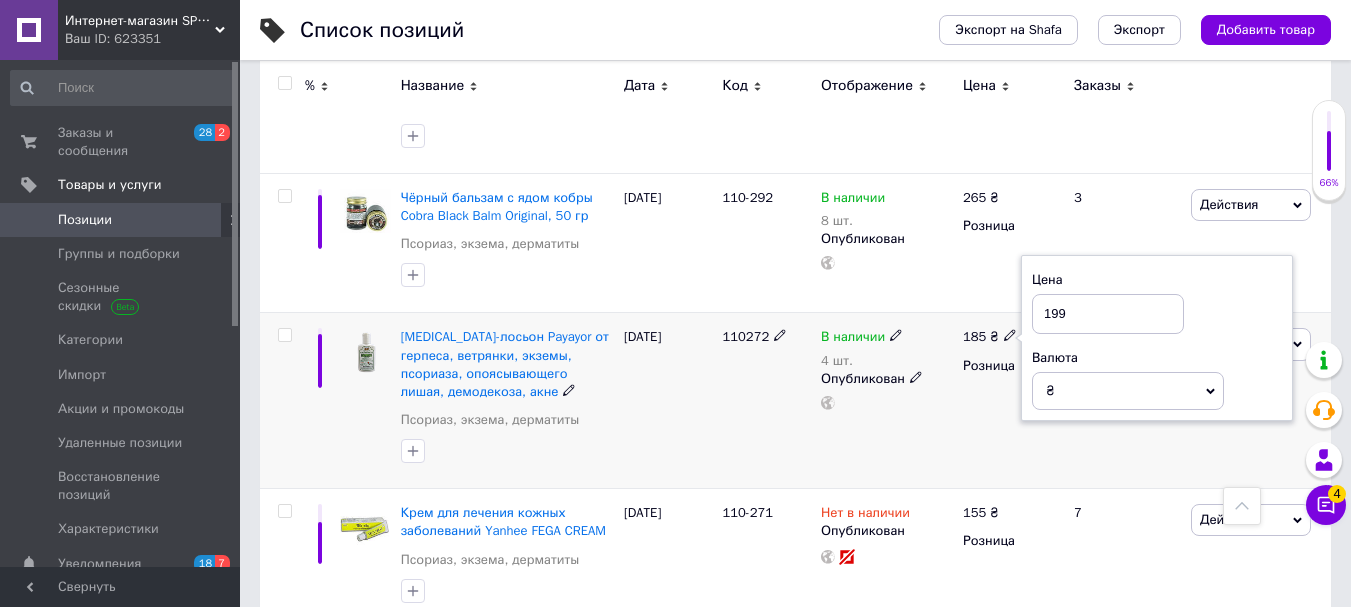 type on "199" 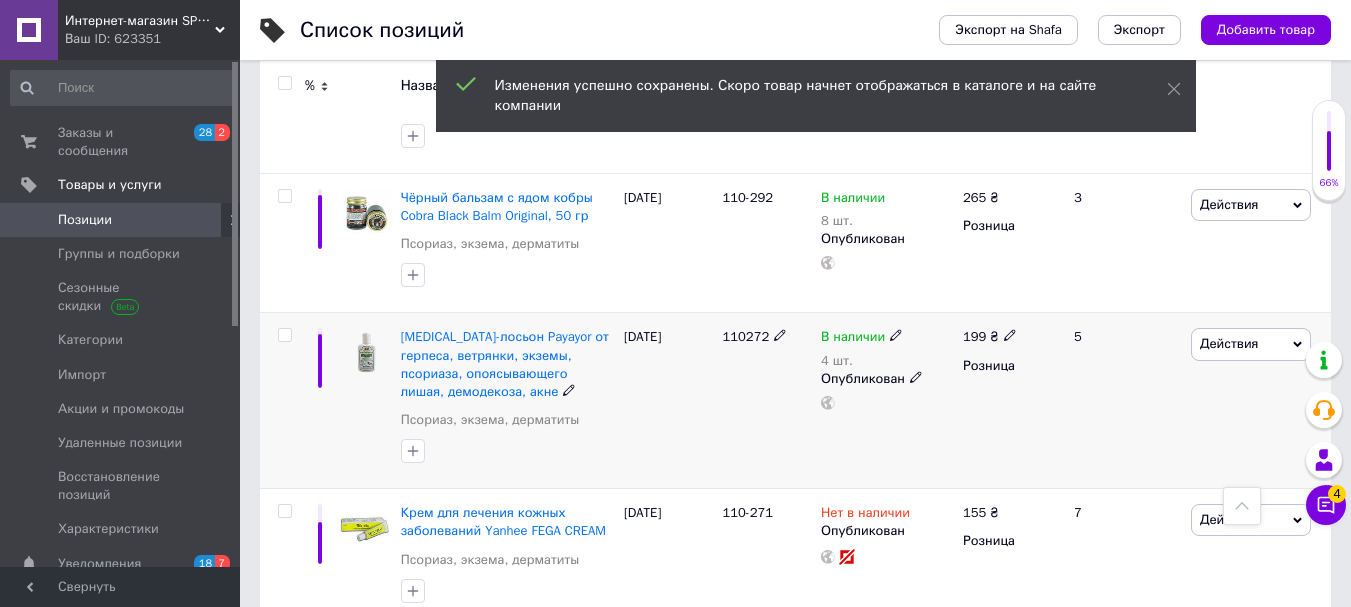click on "110272" at bounding box center [766, 401] 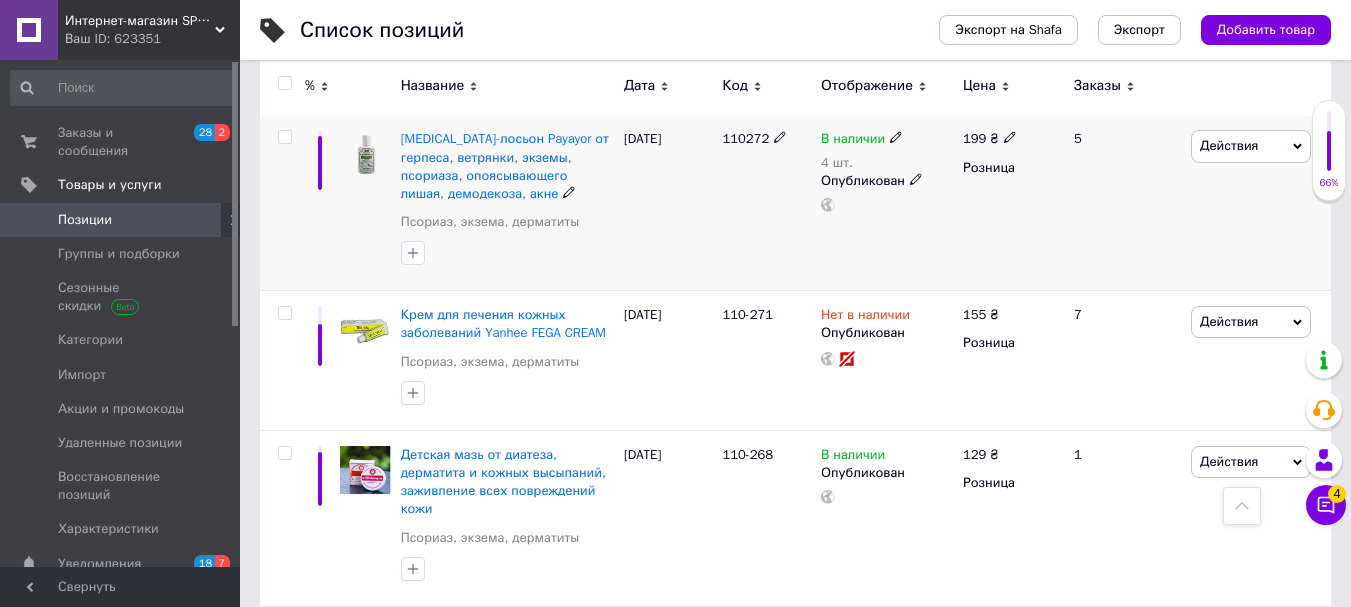 scroll, scrollTop: 1400, scrollLeft: 0, axis: vertical 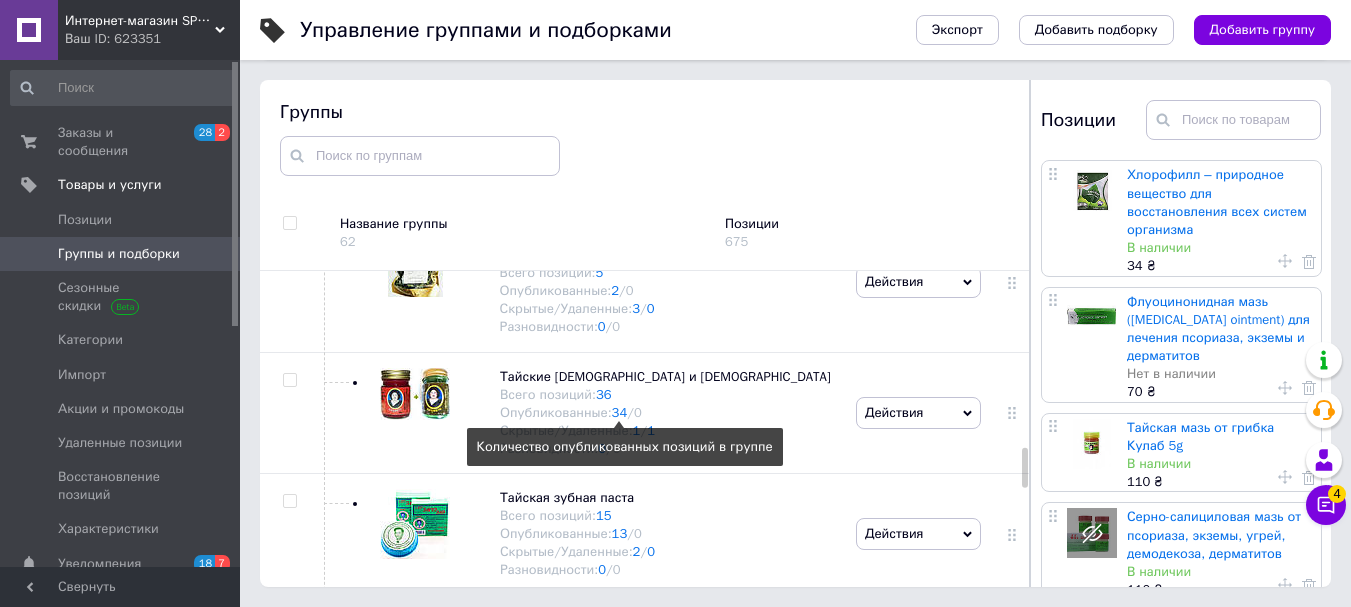 click on "34" at bounding box center (620, 412) 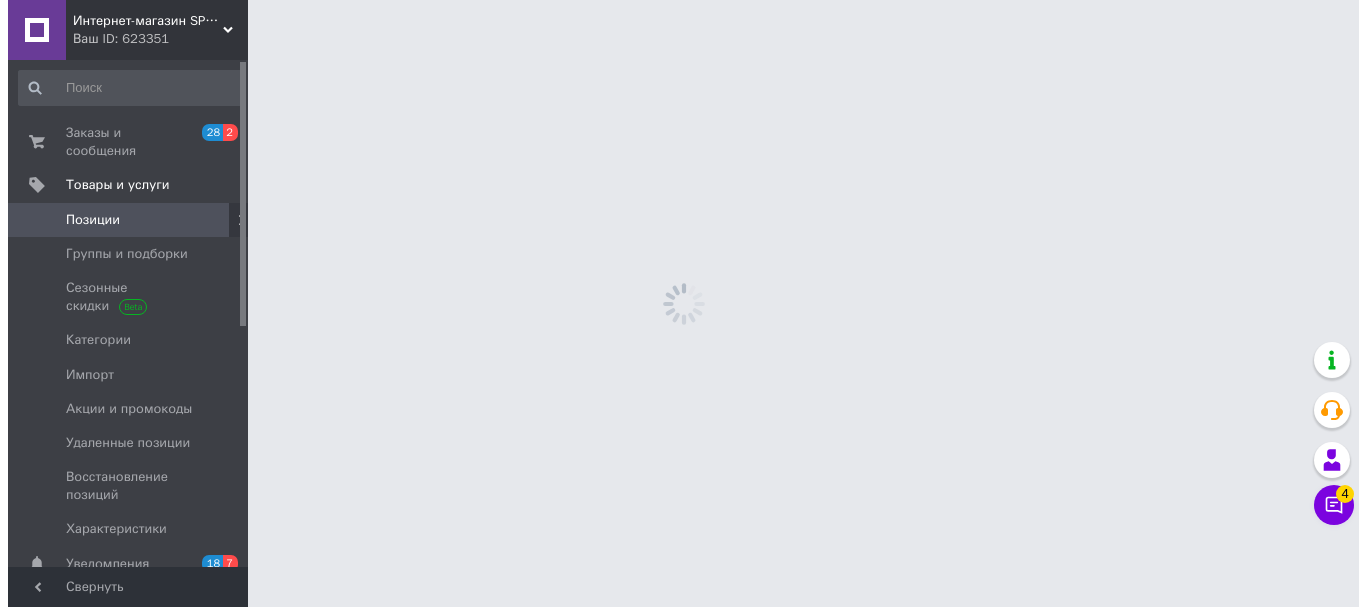 scroll, scrollTop: 0, scrollLeft: 0, axis: both 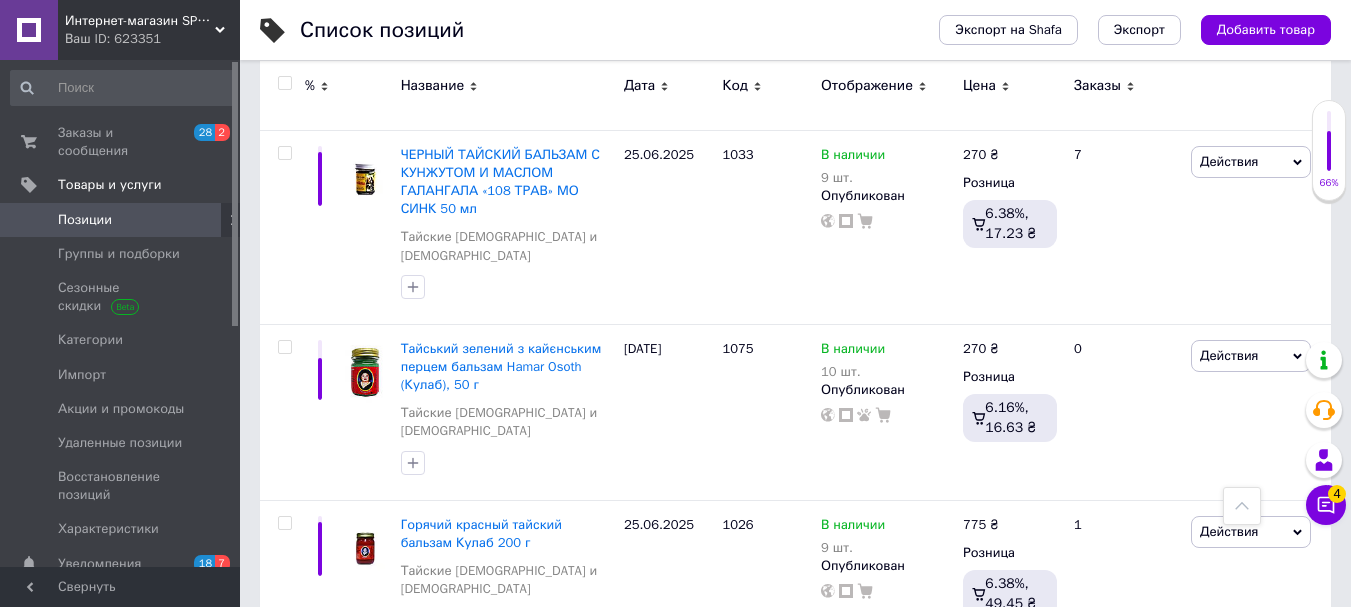 click on "по 100 позиций" at bounding box center (356, 1171) 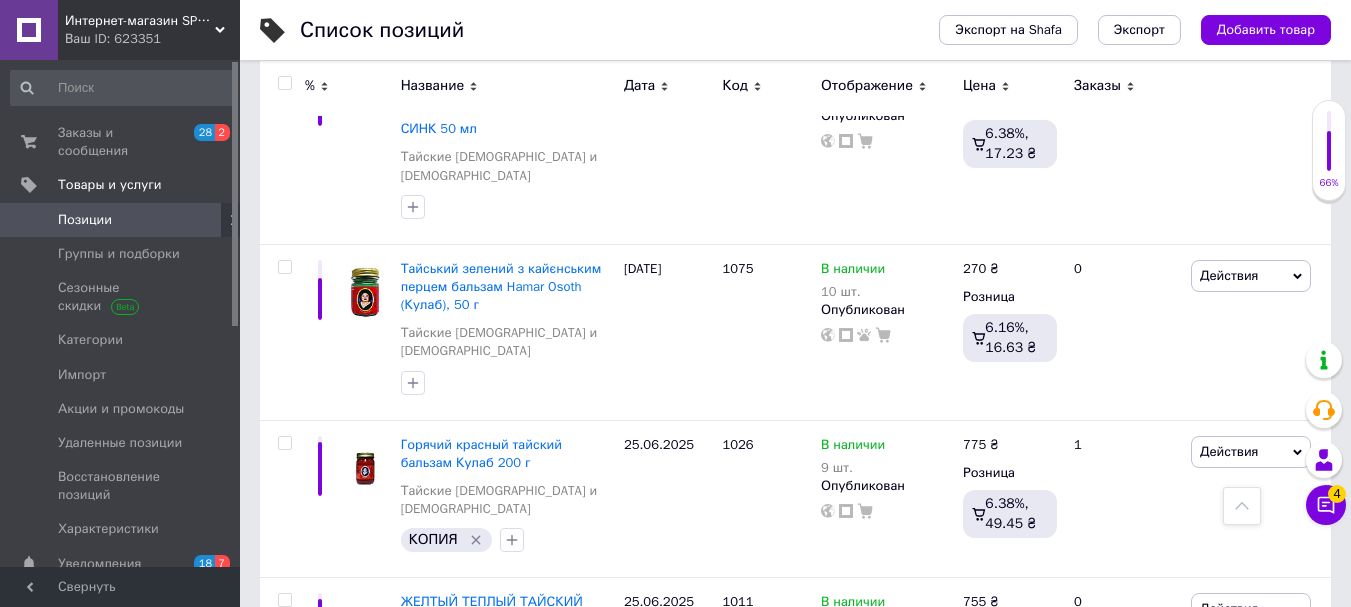 click on "по 100 позиций" at bounding box center [356, 1191] 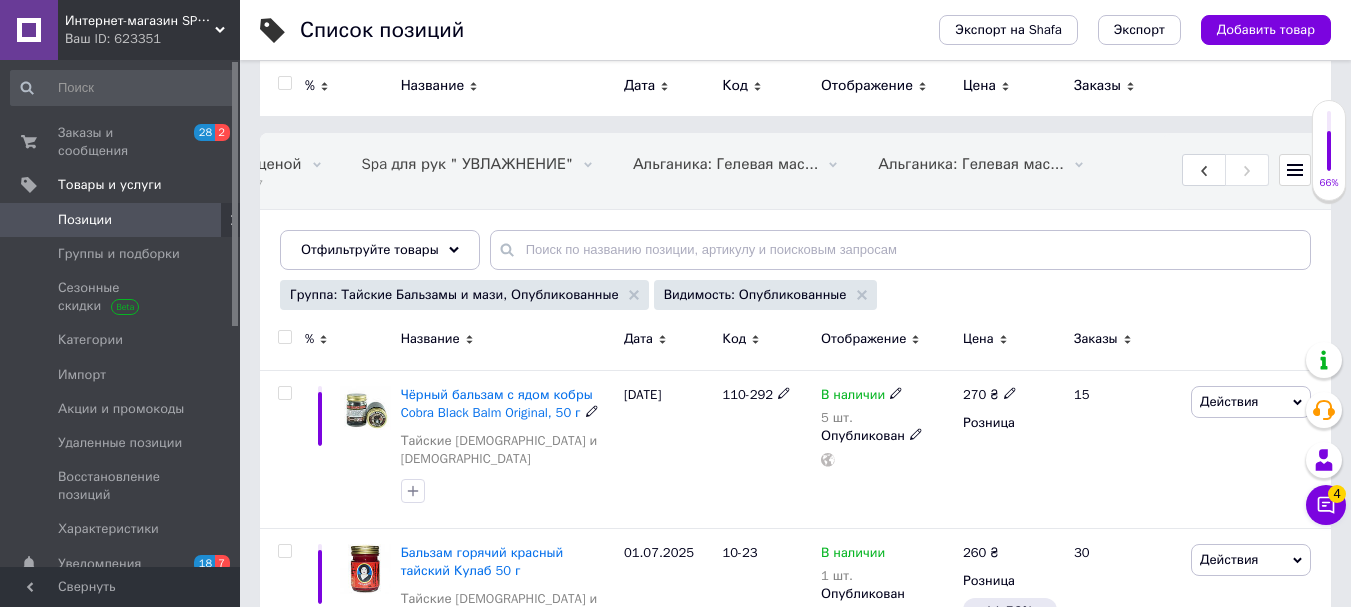 scroll, scrollTop: 0, scrollLeft: 0, axis: both 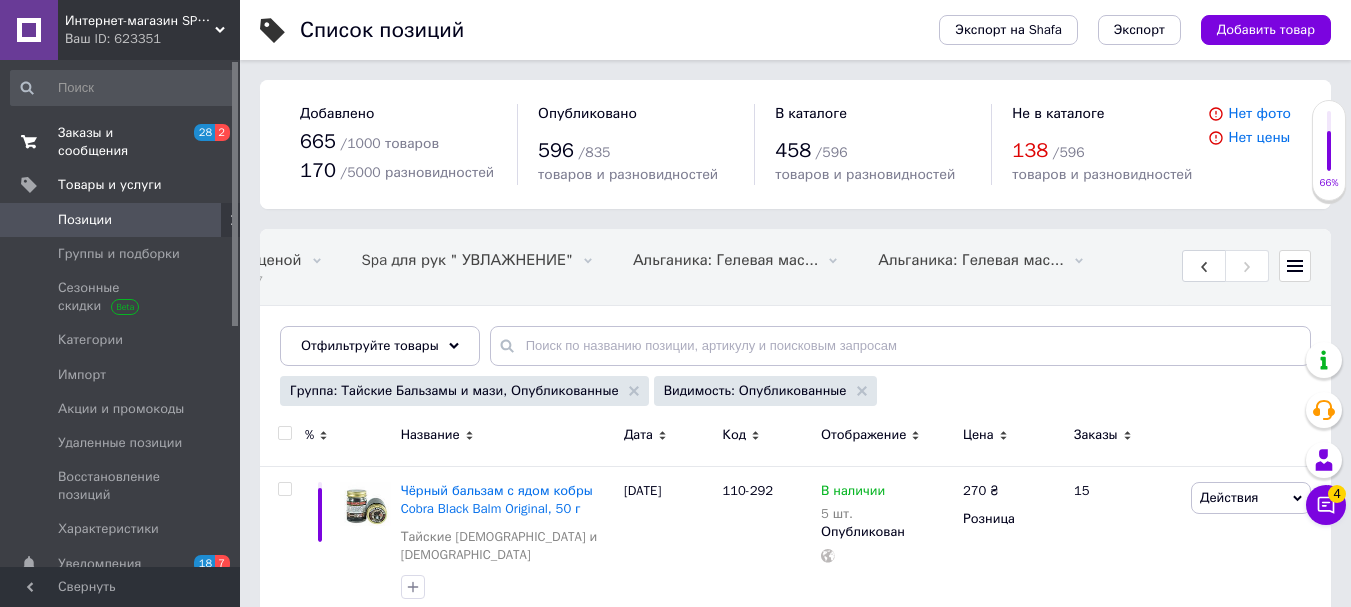 click on "Заказы и сообщения 28 2" at bounding box center [123, 142] 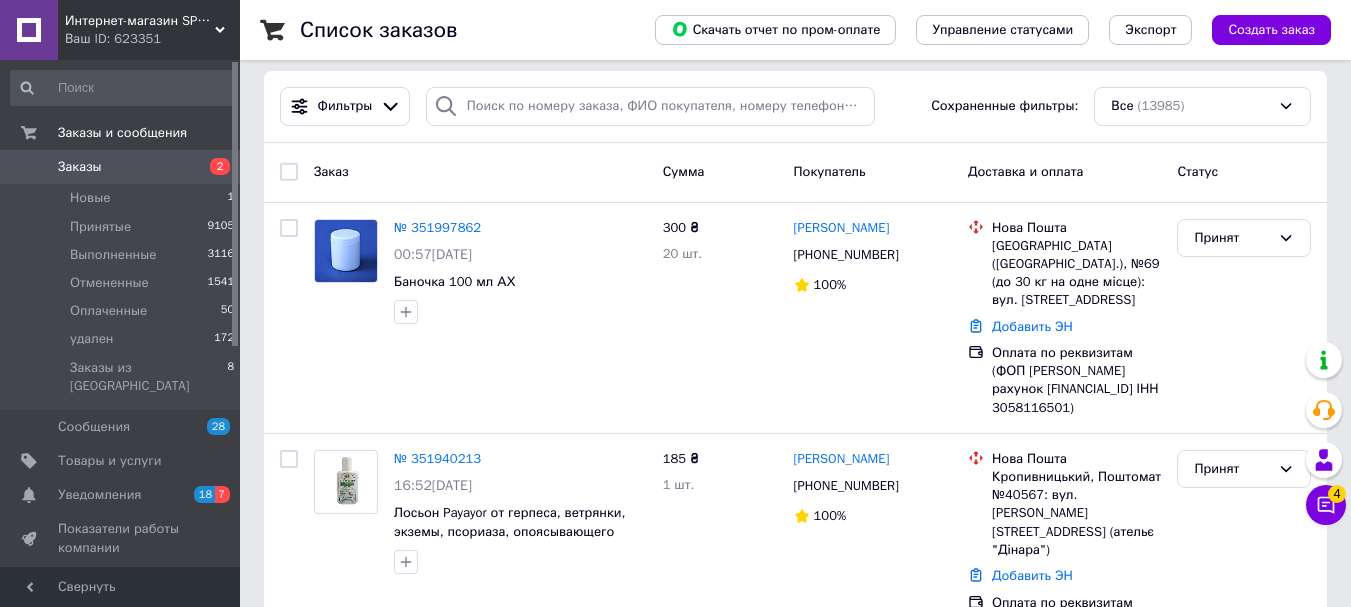 scroll, scrollTop: 0, scrollLeft: 0, axis: both 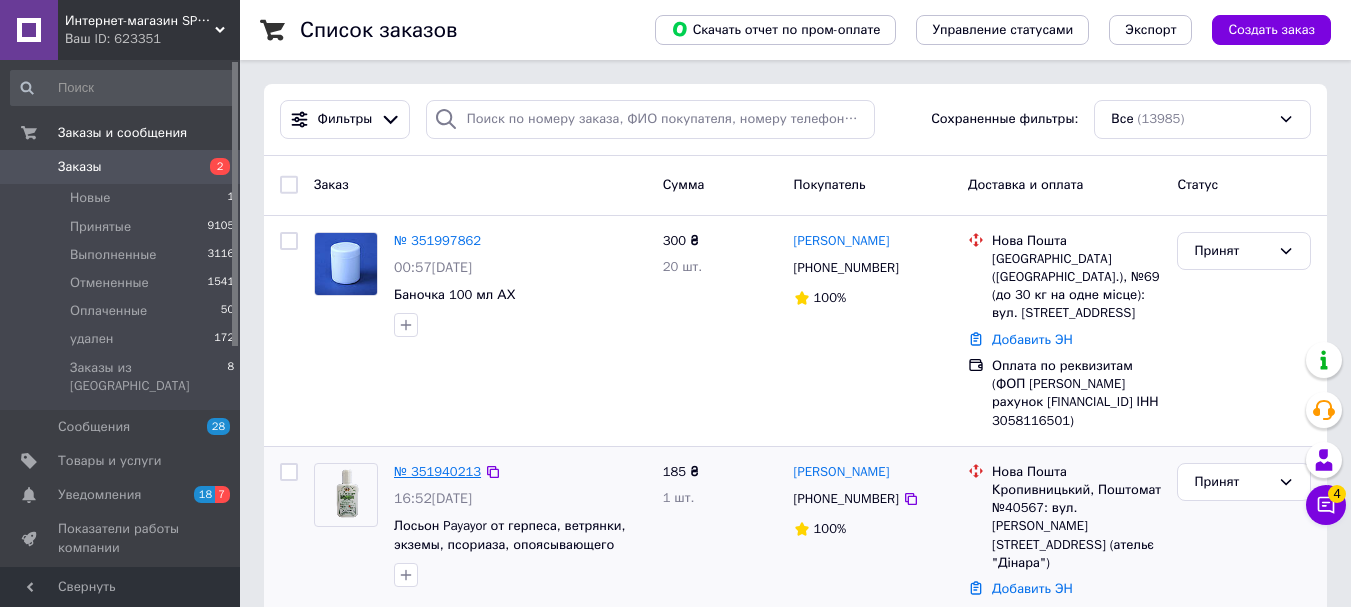 click on "№ 351940213" at bounding box center (437, 471) 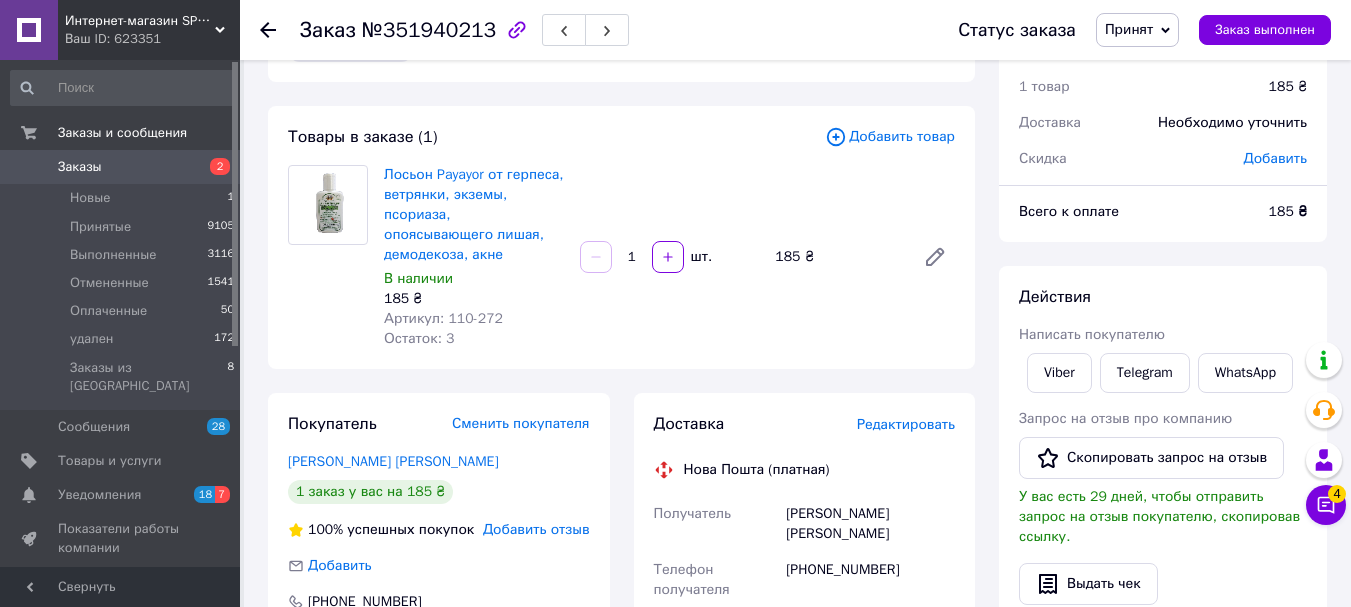 scroll, scrollTop: 200, scrollLeft: 0, axis: vertical 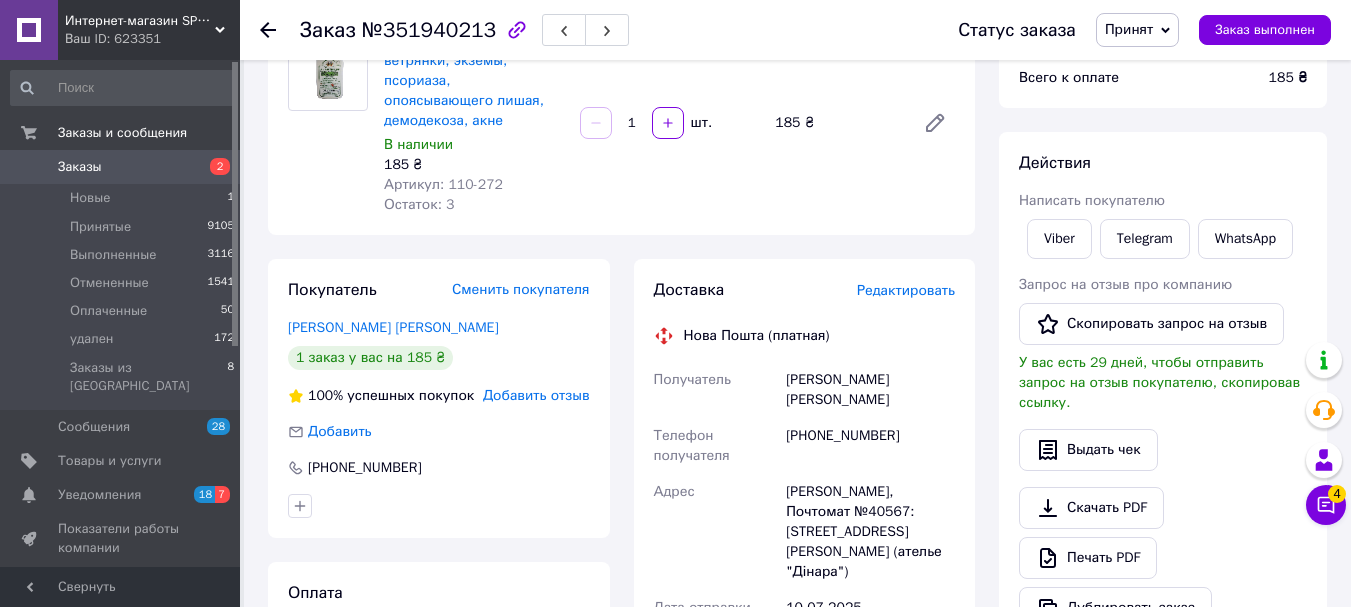 click on "[PHONE_NUMBER]" at bounding box center (870, 446) 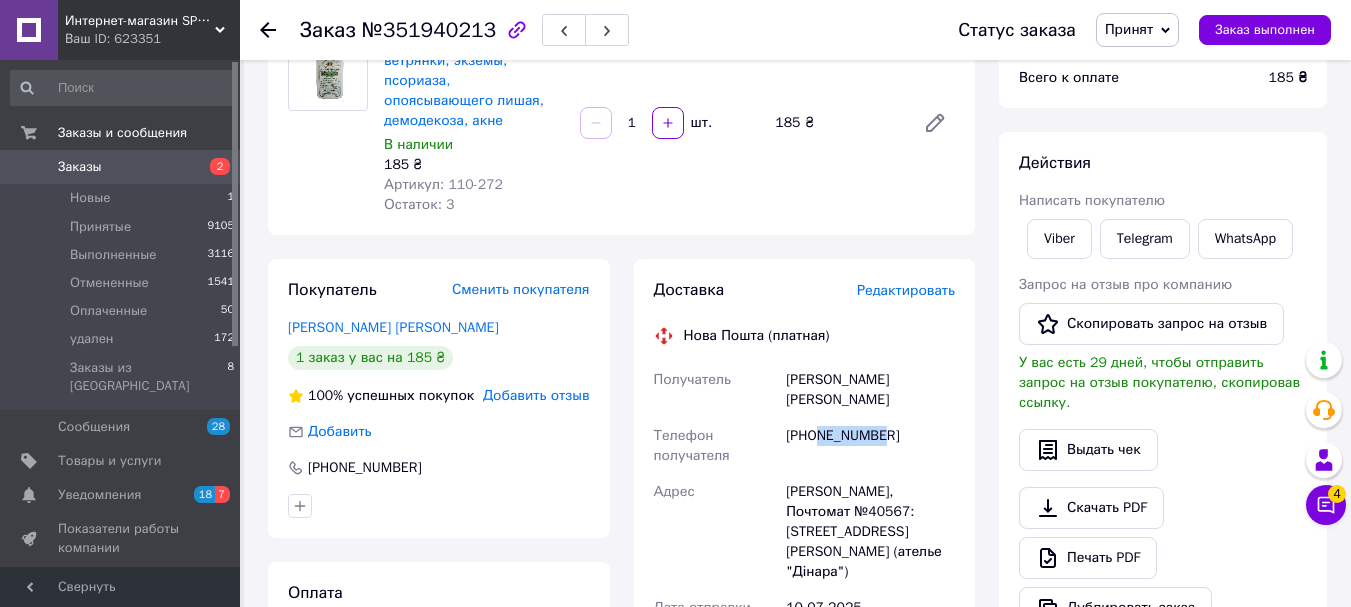 drag, startPoint x: 882, startPoint y: 394, endPoint x: 816, endPoint y: 408, distance: 67.46851 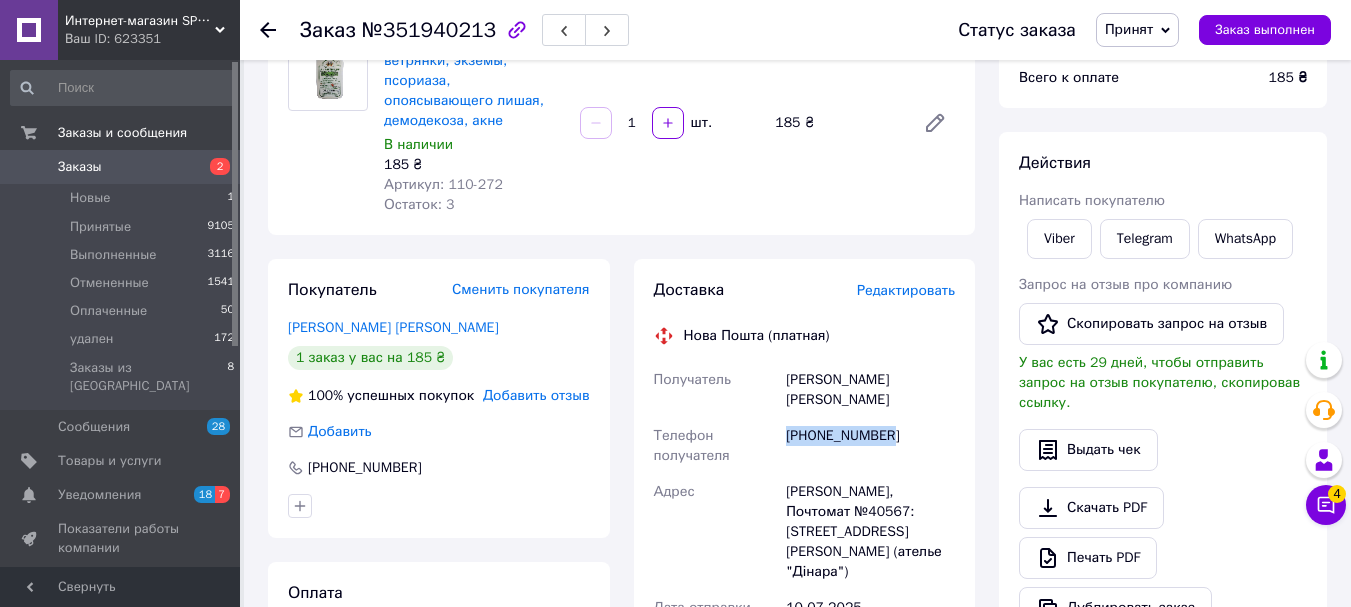 drag, startPoint x: 790, startPoint y: 396, endPoint x: 908, endPoint y: 390, distance: 118.15244 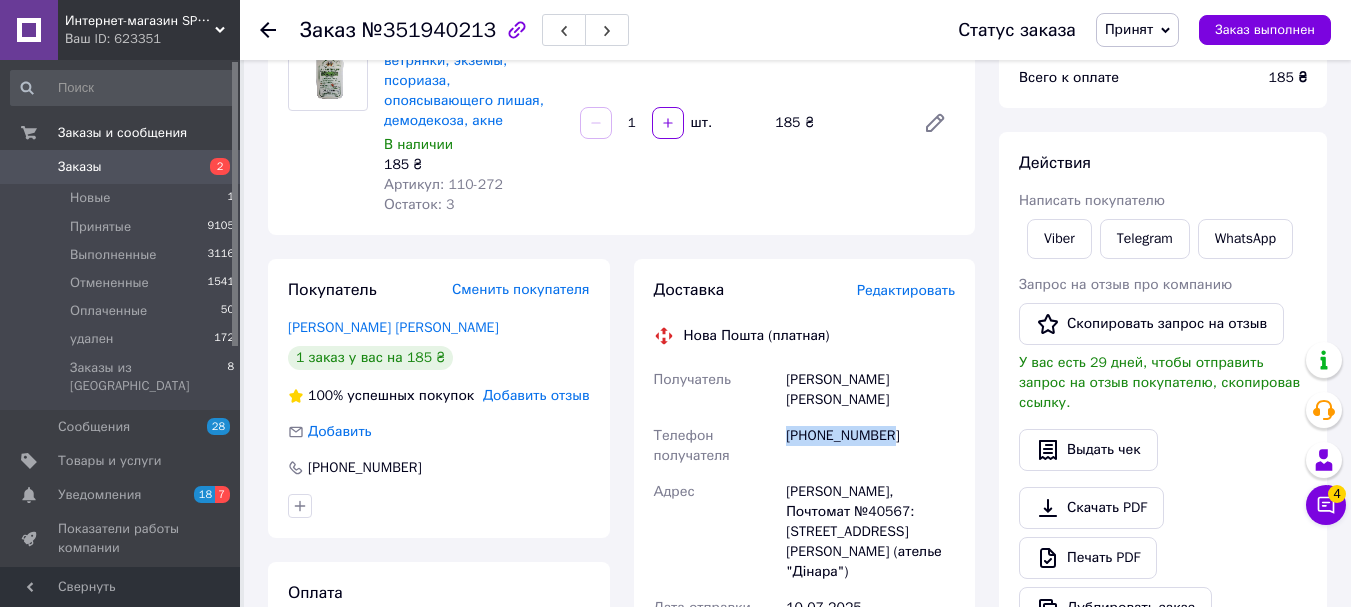 click on "[PHONE_NUMBER]" at bounding box center (870, 446) 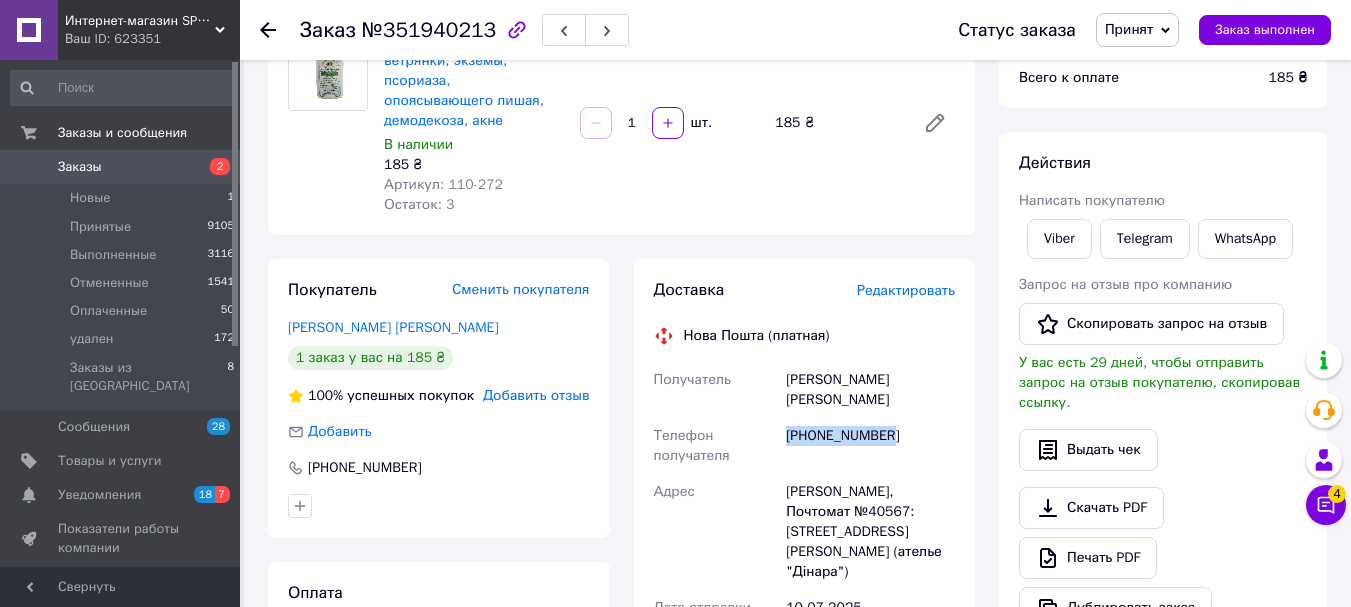 copy on "[PHONE_NUMBER]" 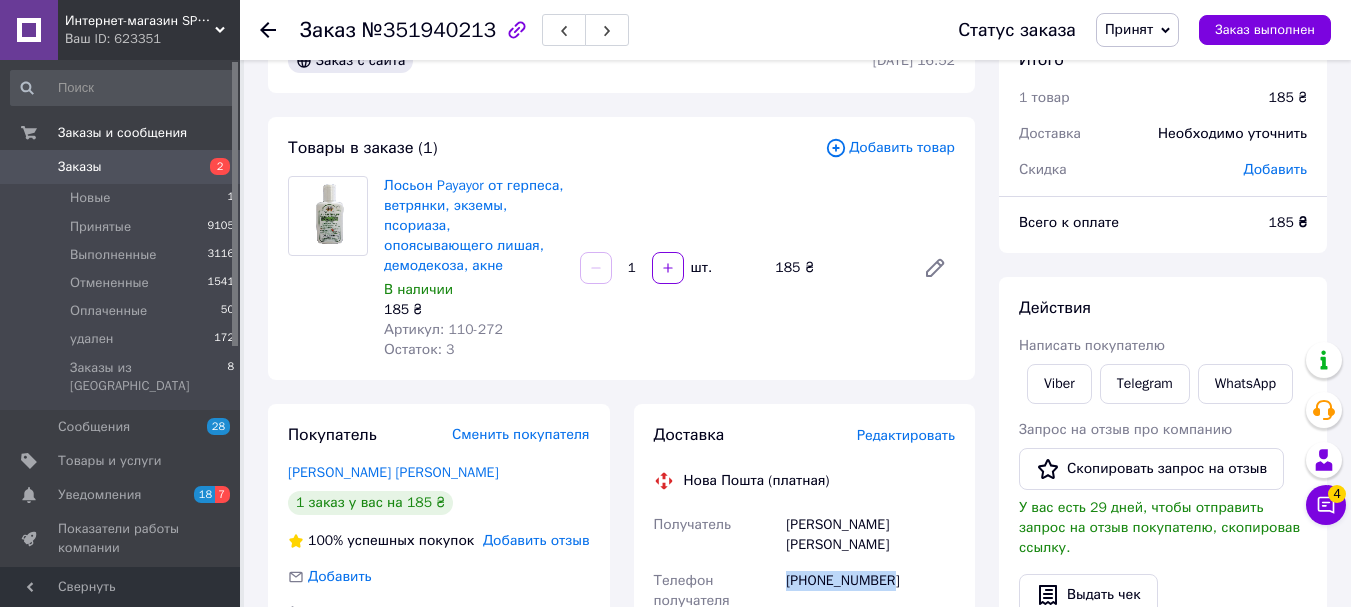 scroll, scrollTop: 27, scrollLeft: 0, axis: vertical 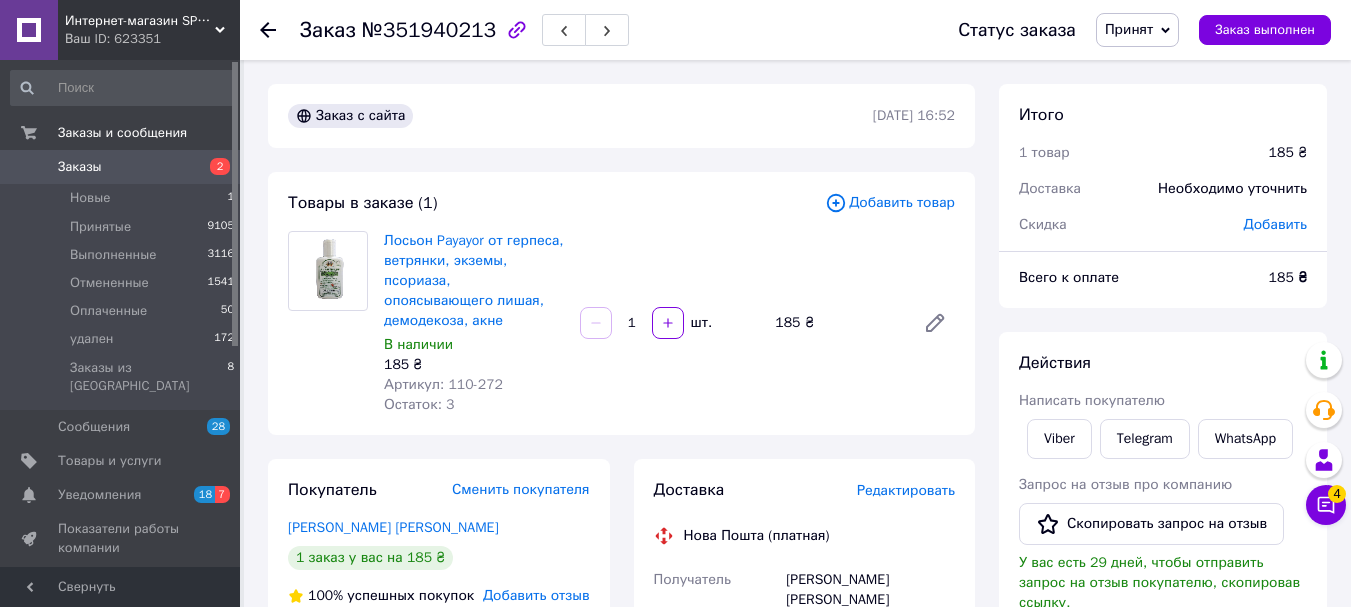 click 